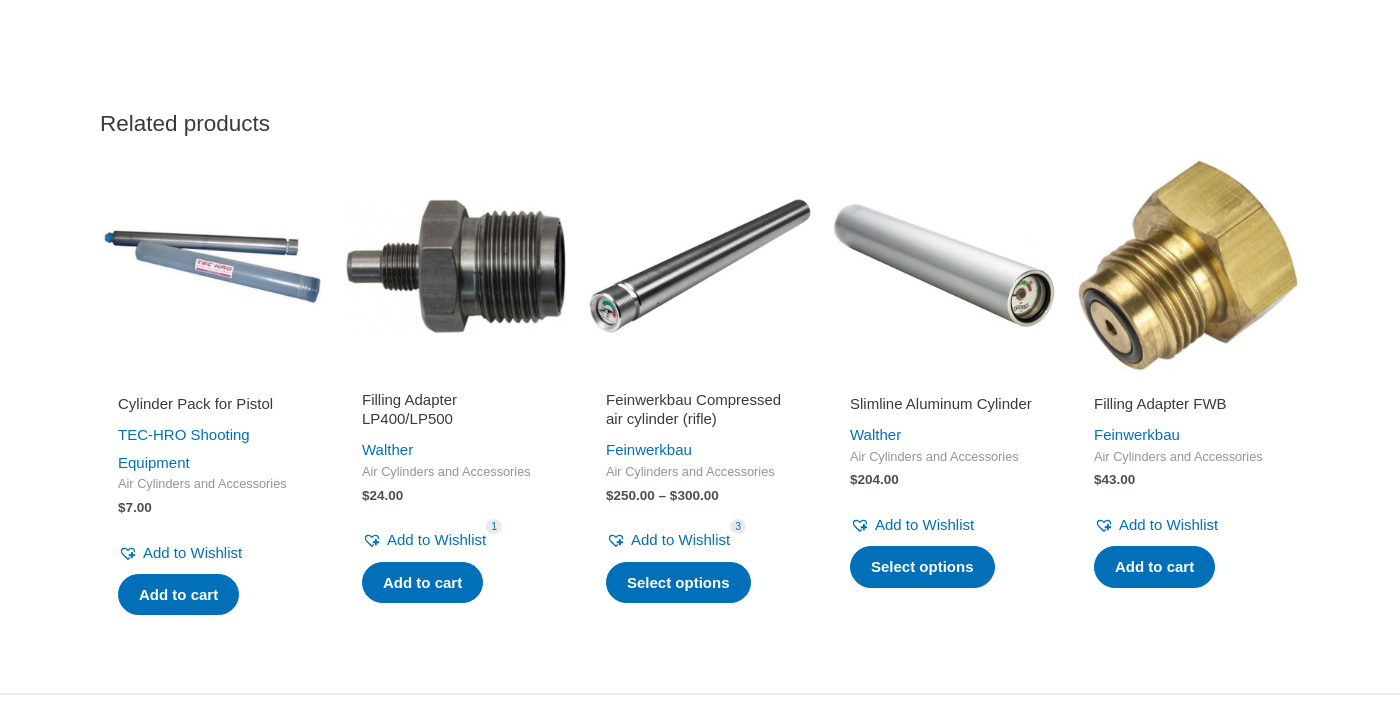 scroll, scrollTop: 1732, scrollLeft: 0, axis: vertical 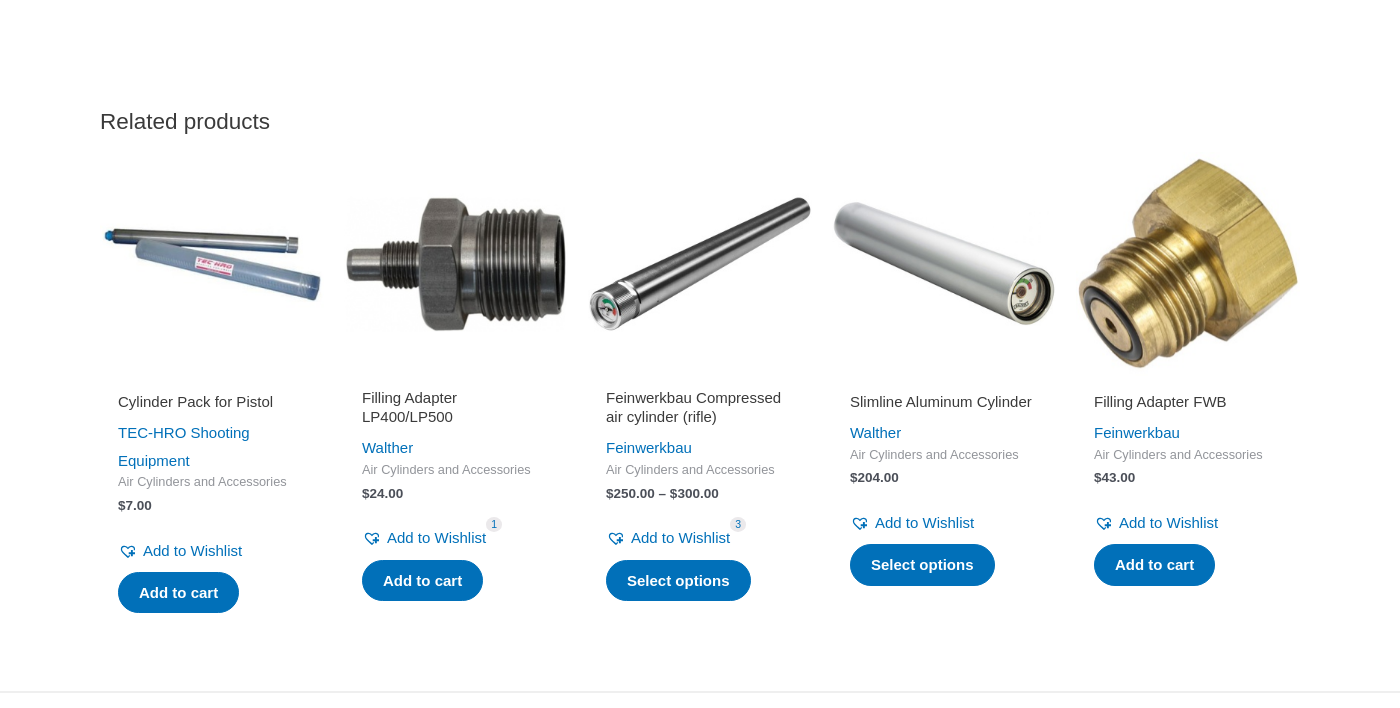 click on "$ 204.00" at bounding box center [944, 478] 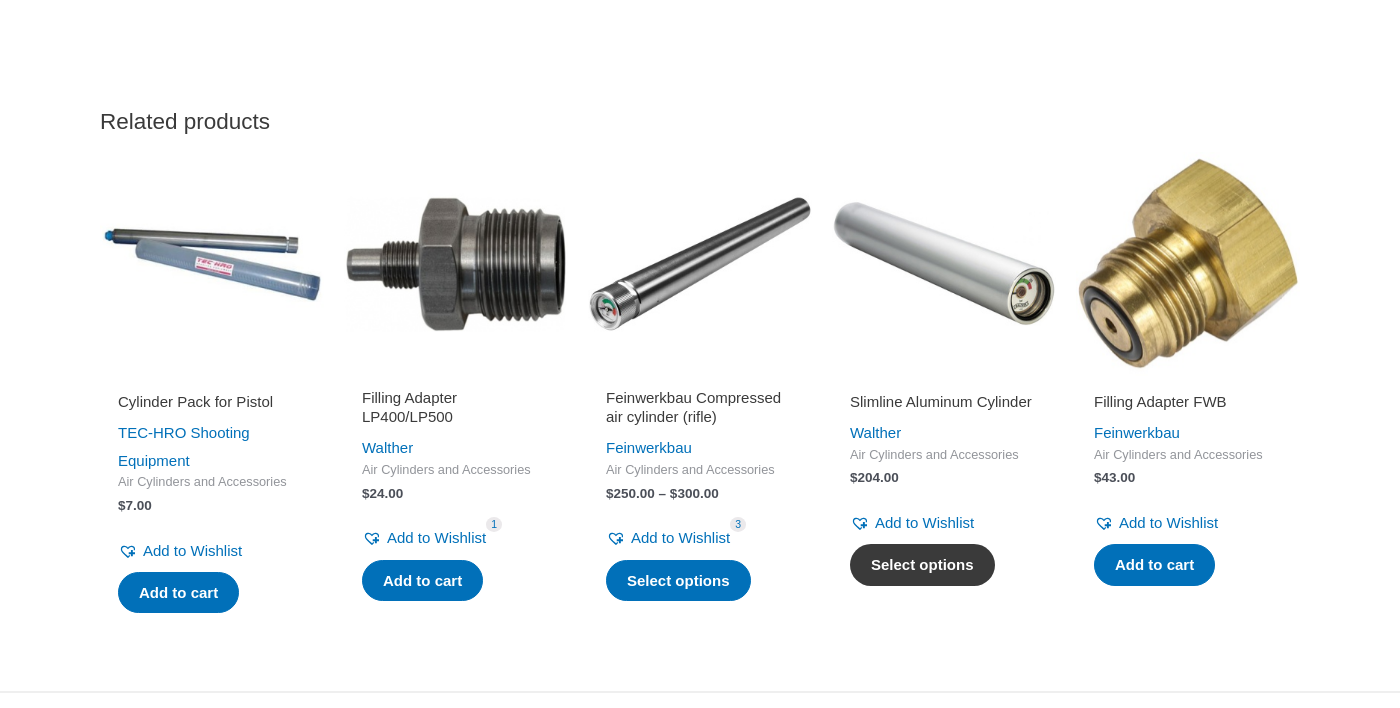 click on "Select options" at bounding box center [922, 565] 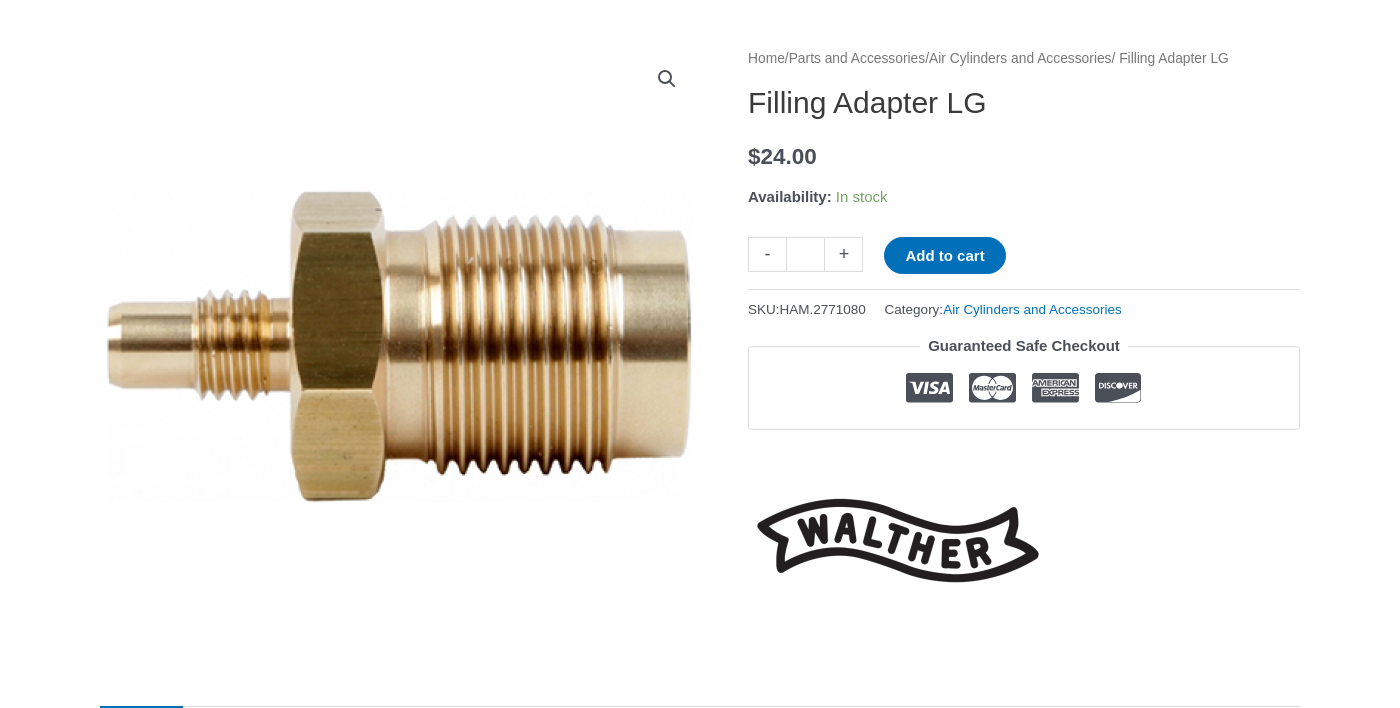 scroll, scrollTop: 0, scrollLeft: 0, axis: both 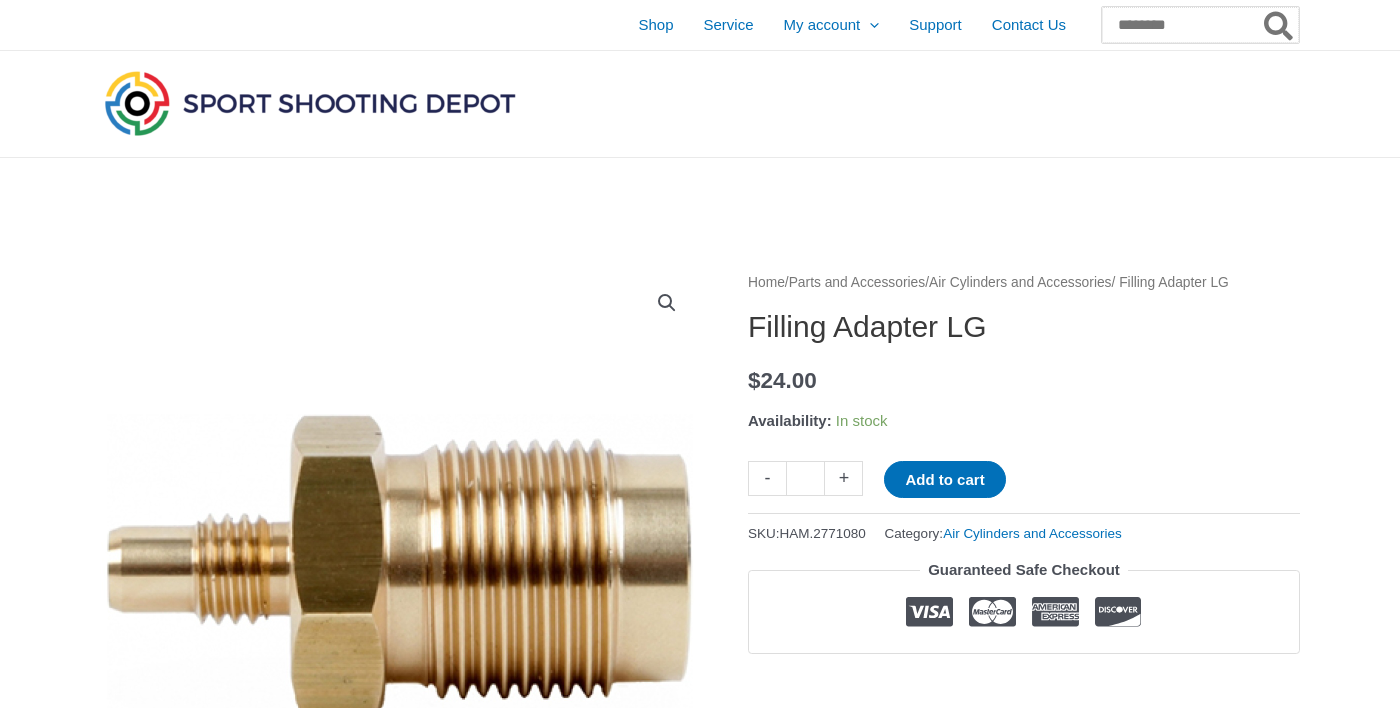 click on "Search for:" at bounding box center [1200, 25] 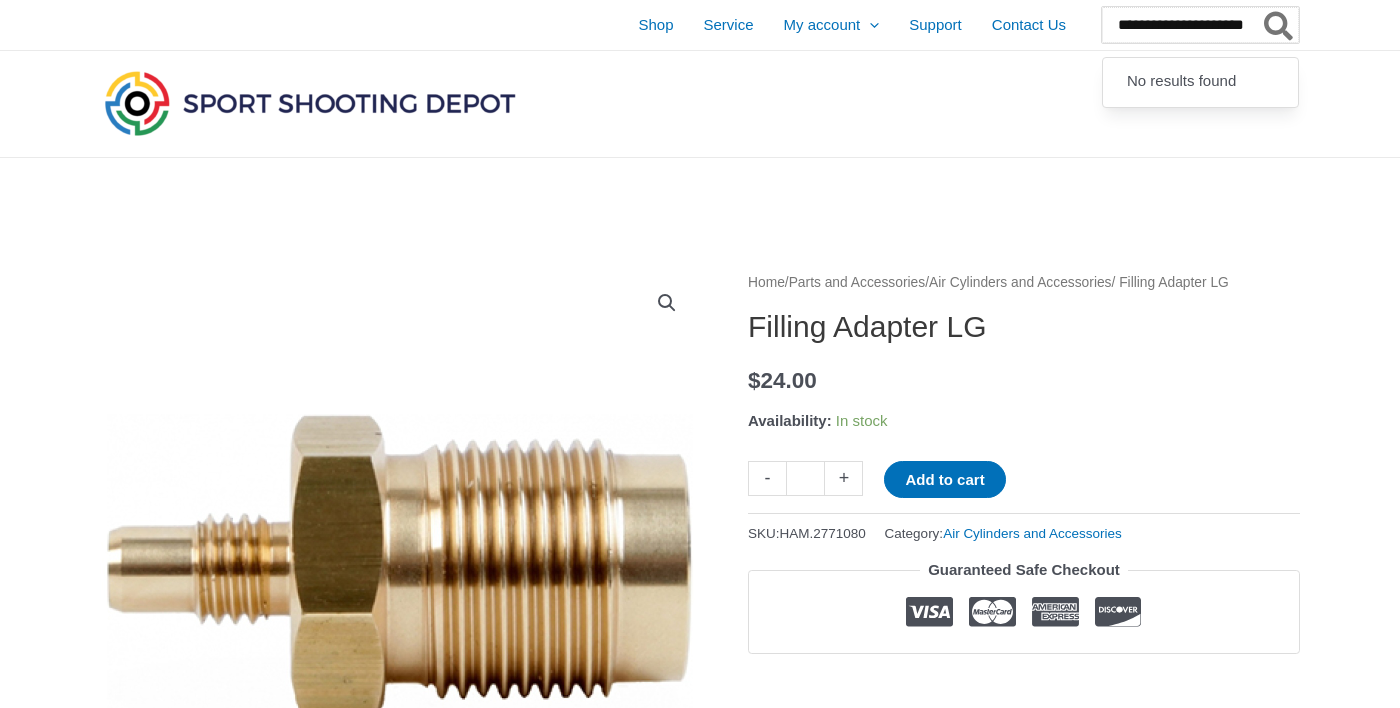 click on "**********" at bounding box center (1200, 25) 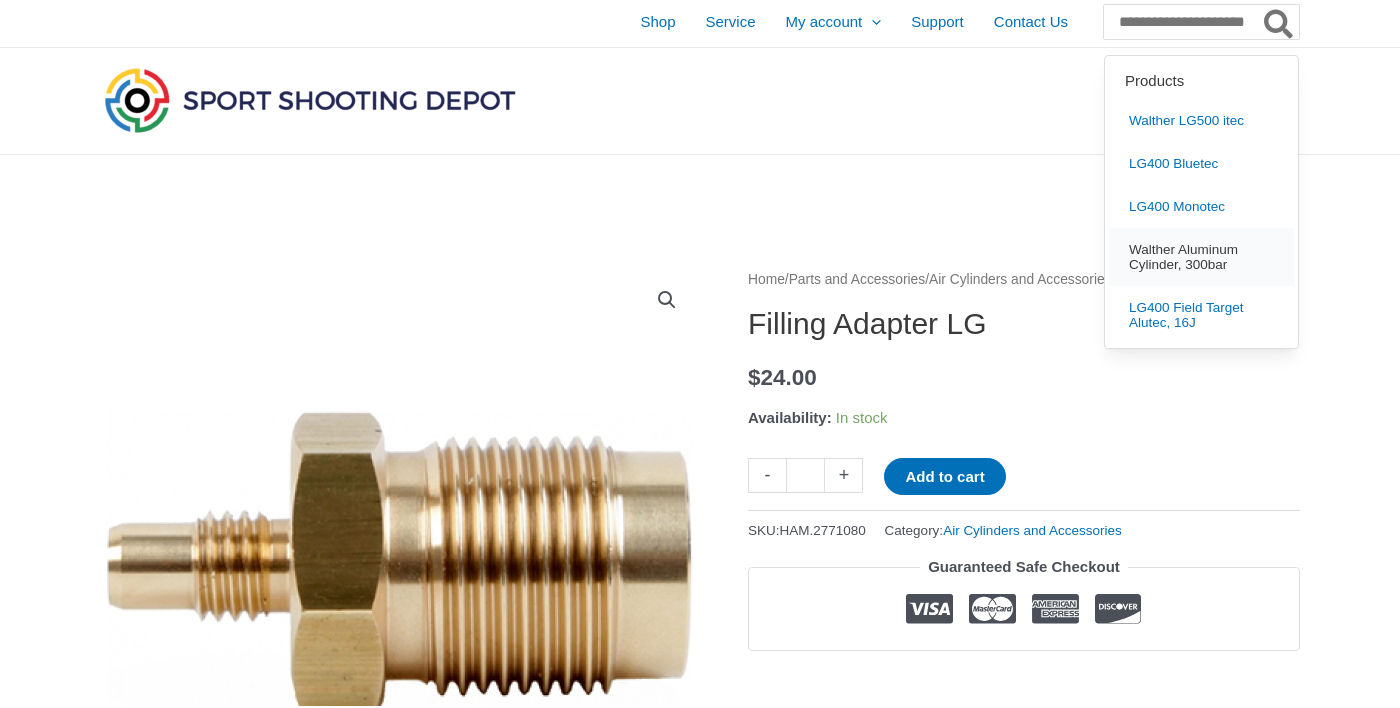 click on "Walther Aluminum Cylinder, 300bar" at bounding box center [1201, 260] 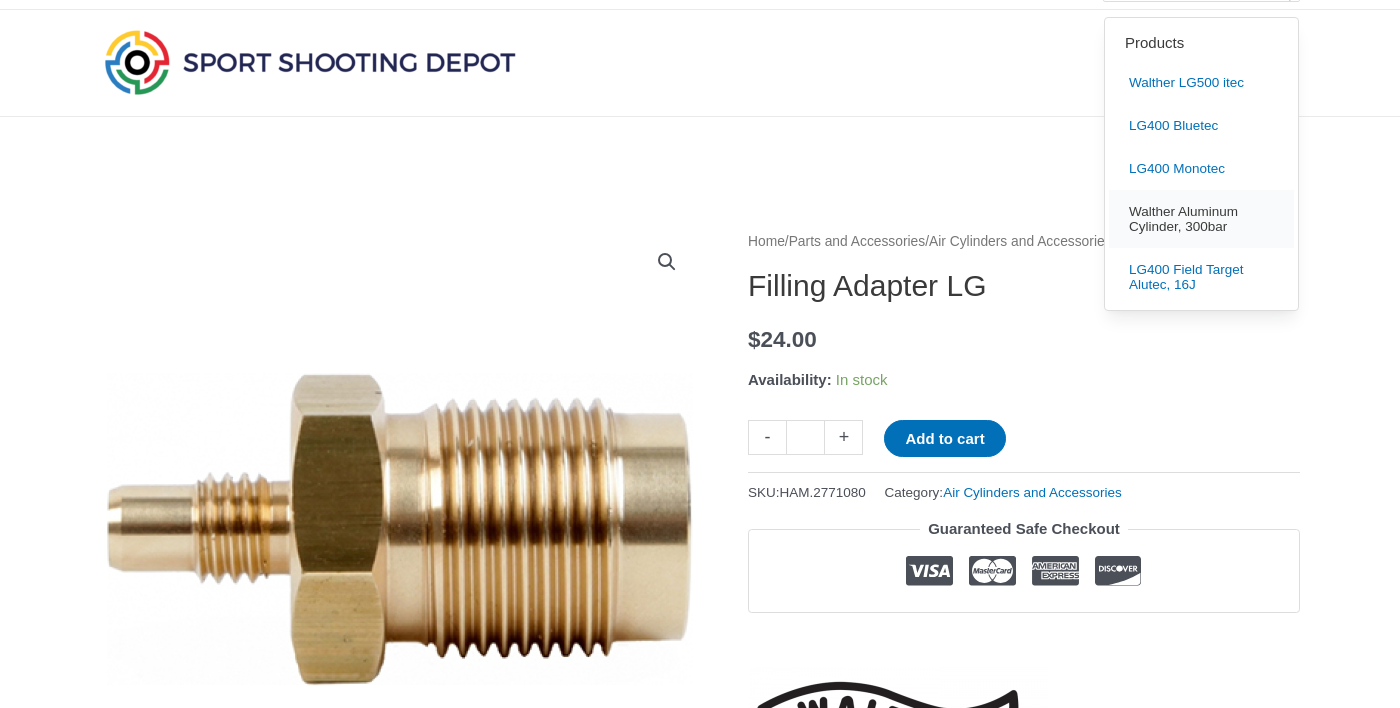 scroll, scrollTop: 0, scrollLeft: 0, axis: both 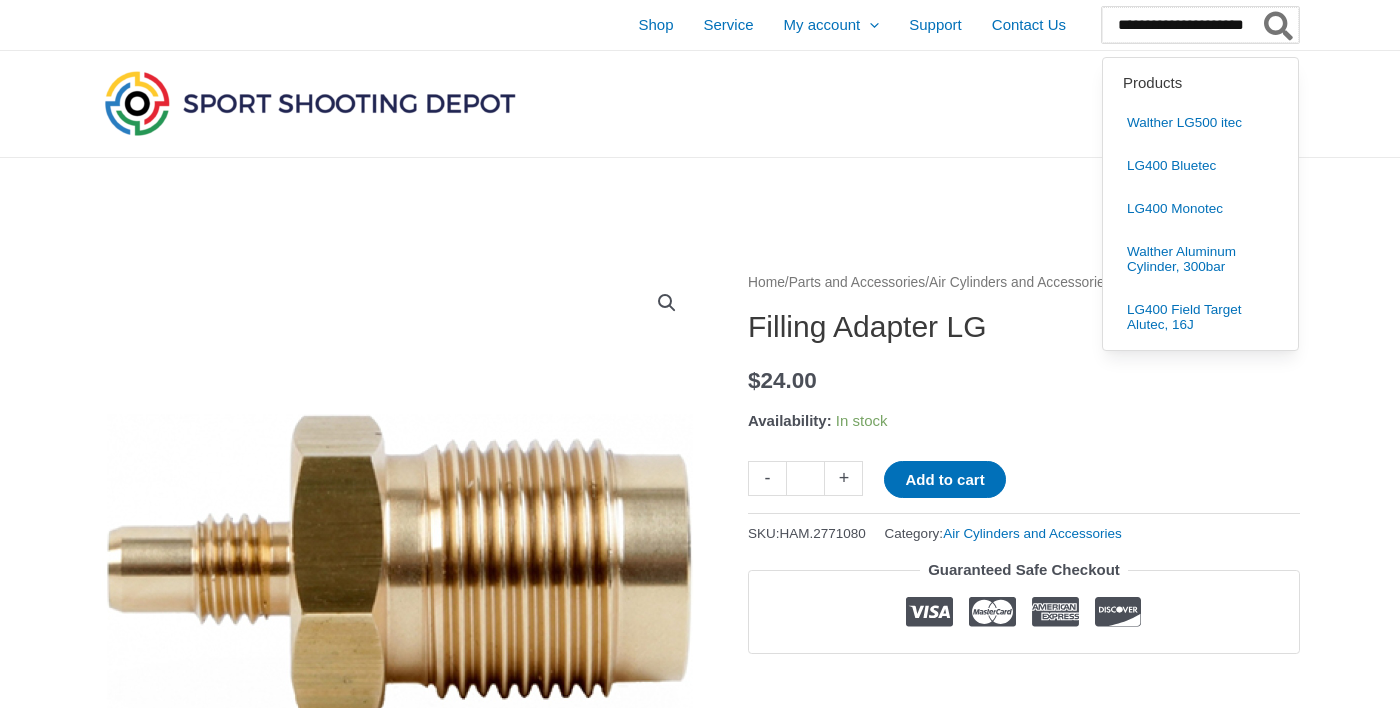 click on "**********" at bounding box center (1200, 25) 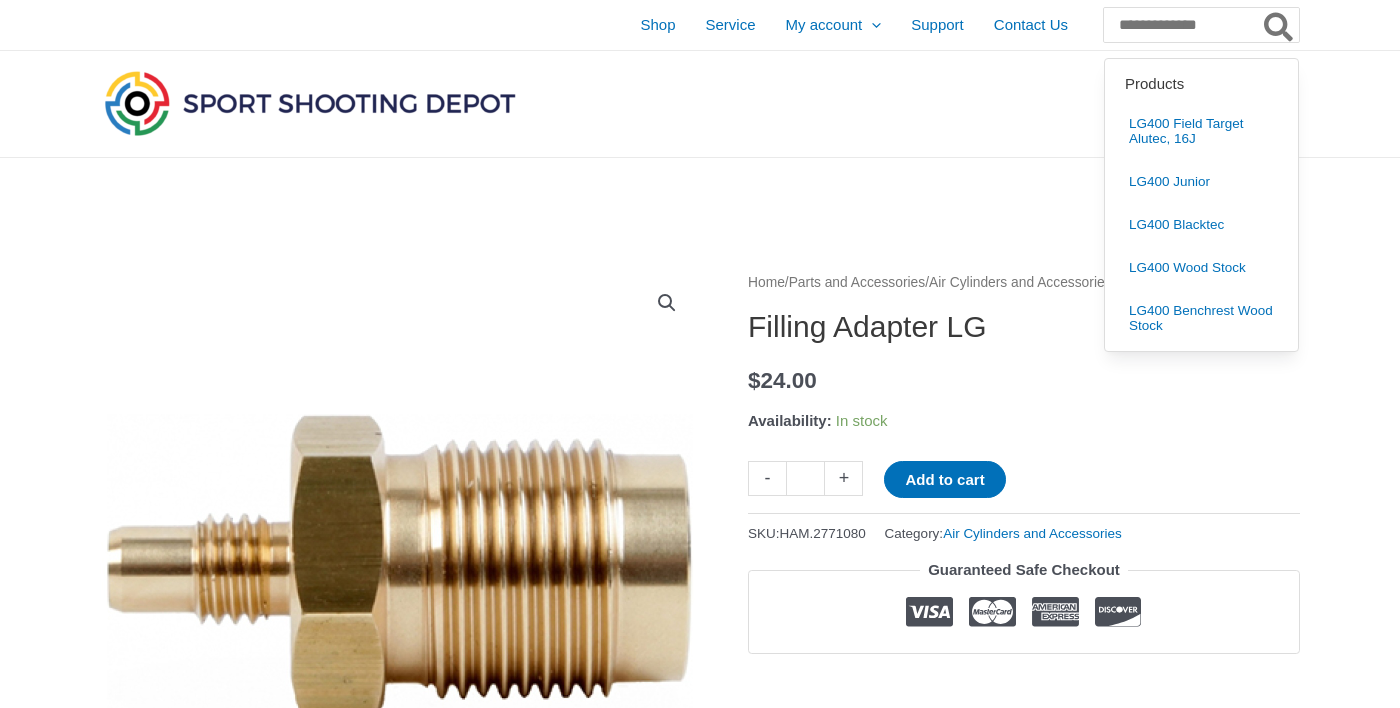 click at bounding box center [1060, 1230] 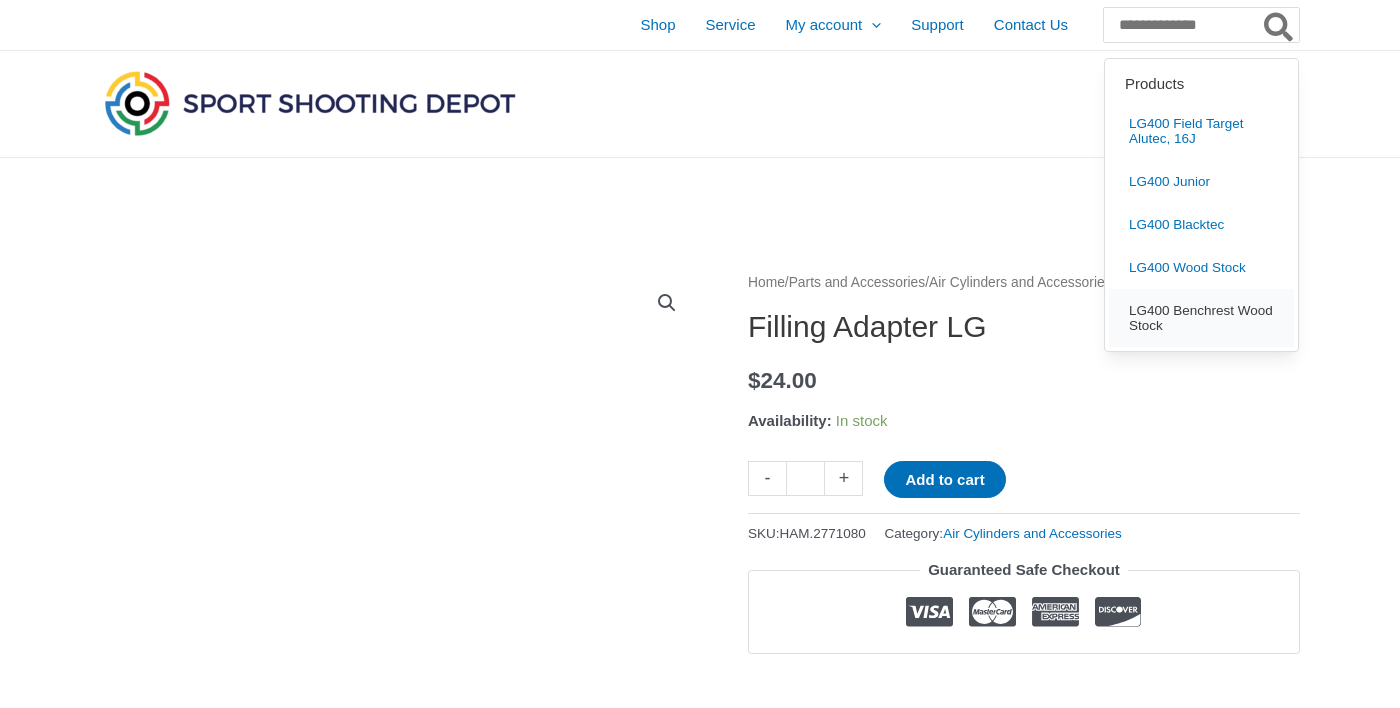 click on "LG400 Benchrest Wood Stock" at bounding box center [1201, 318] 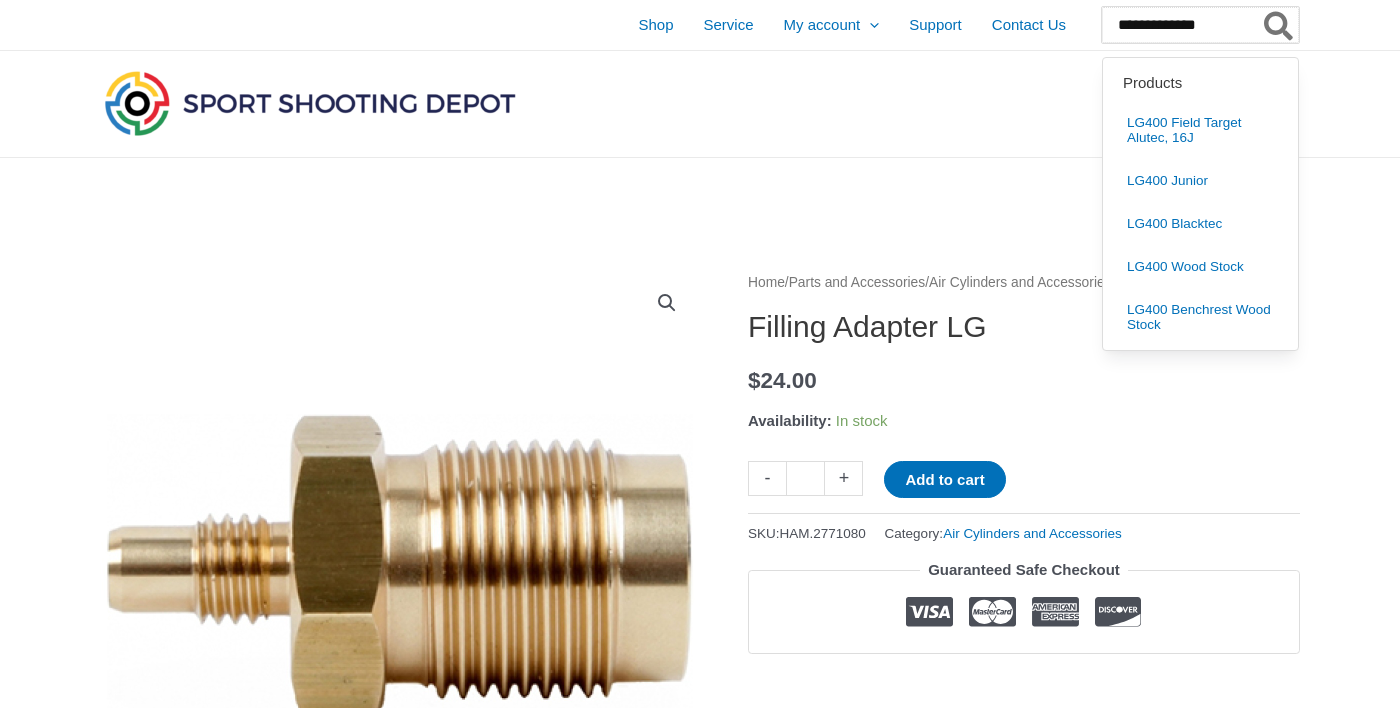 click on "**********" at bounding box center [1200, 25] 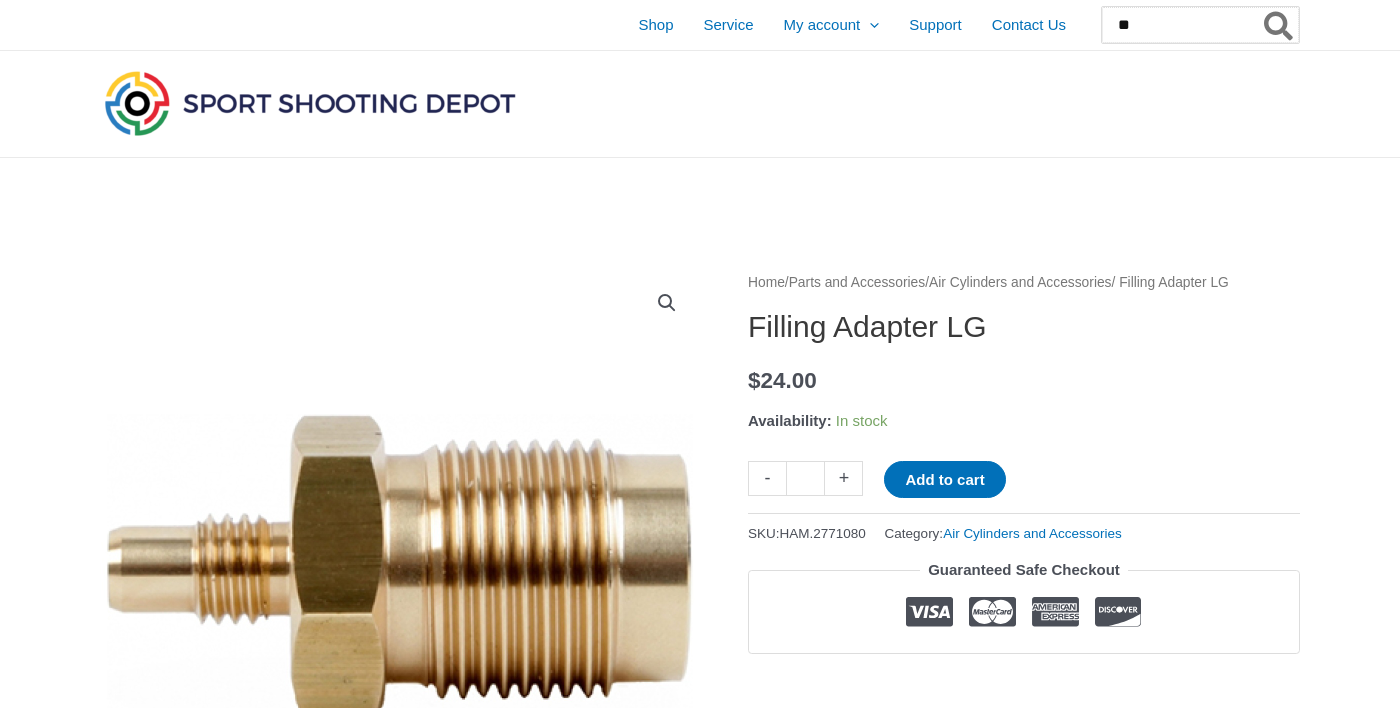 type on "*" 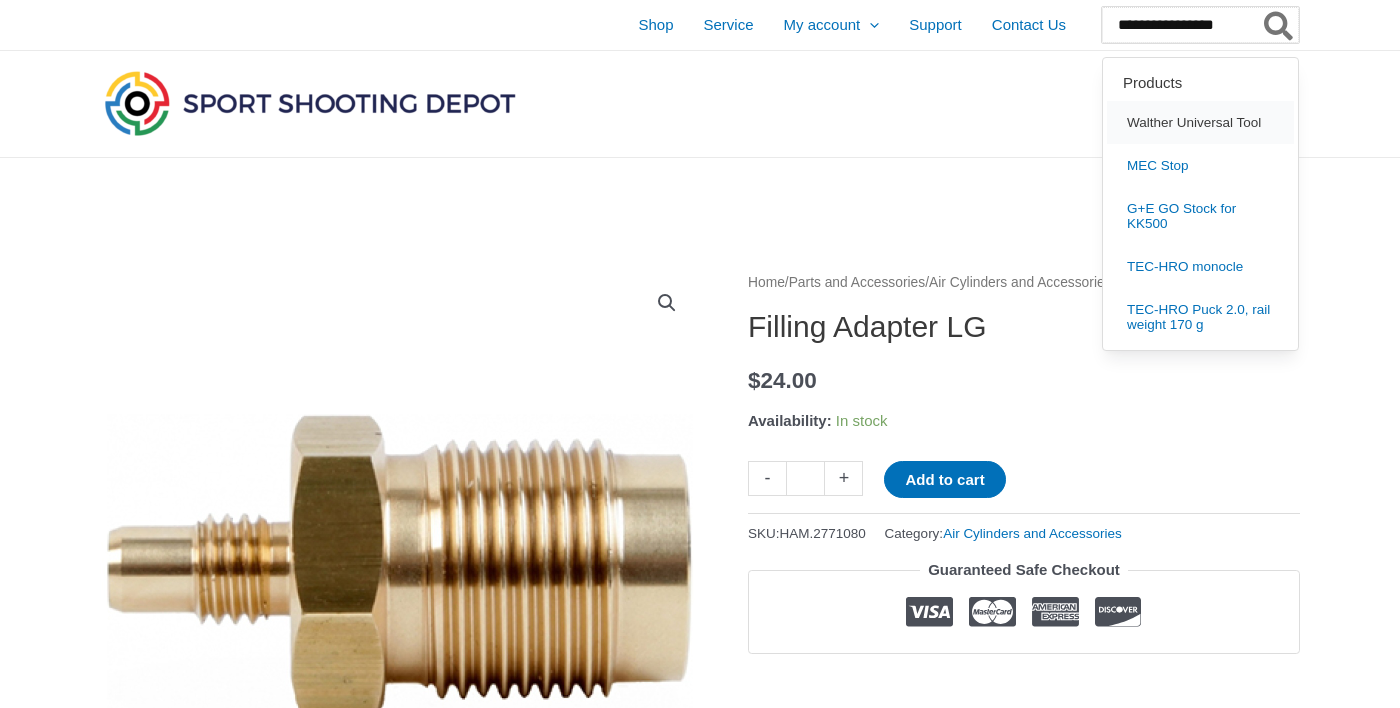 type on "**********" 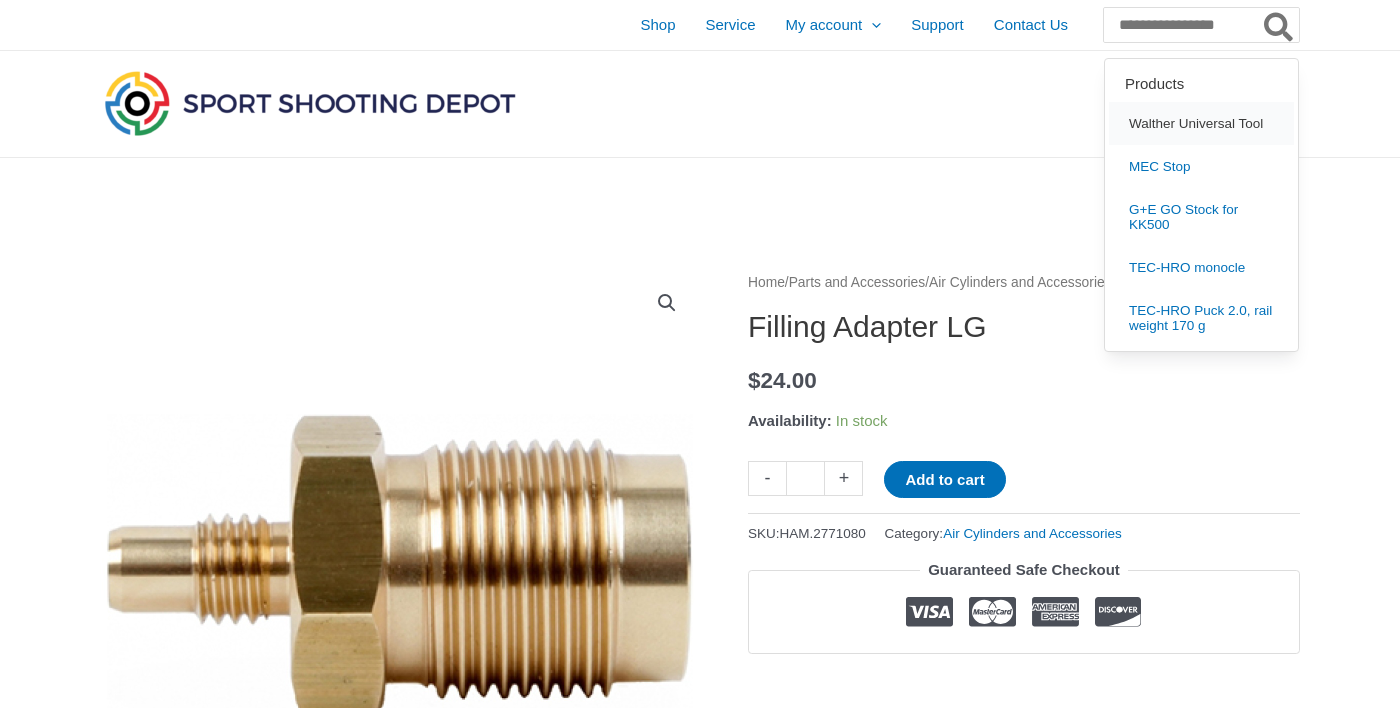 click on "Walther Universal Tool" at bounding box center (1196, 123) 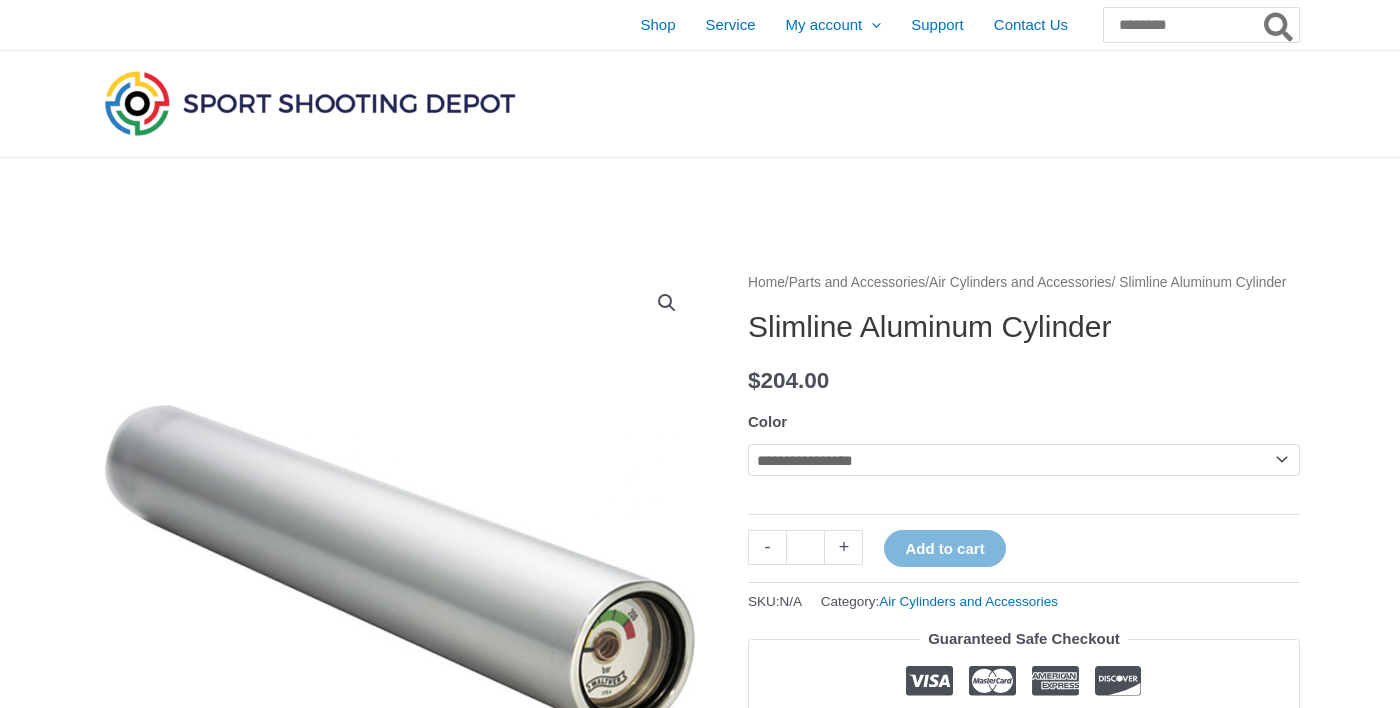 scroll, scrollTop: 173, scrollLeft: 0, axis: vertical 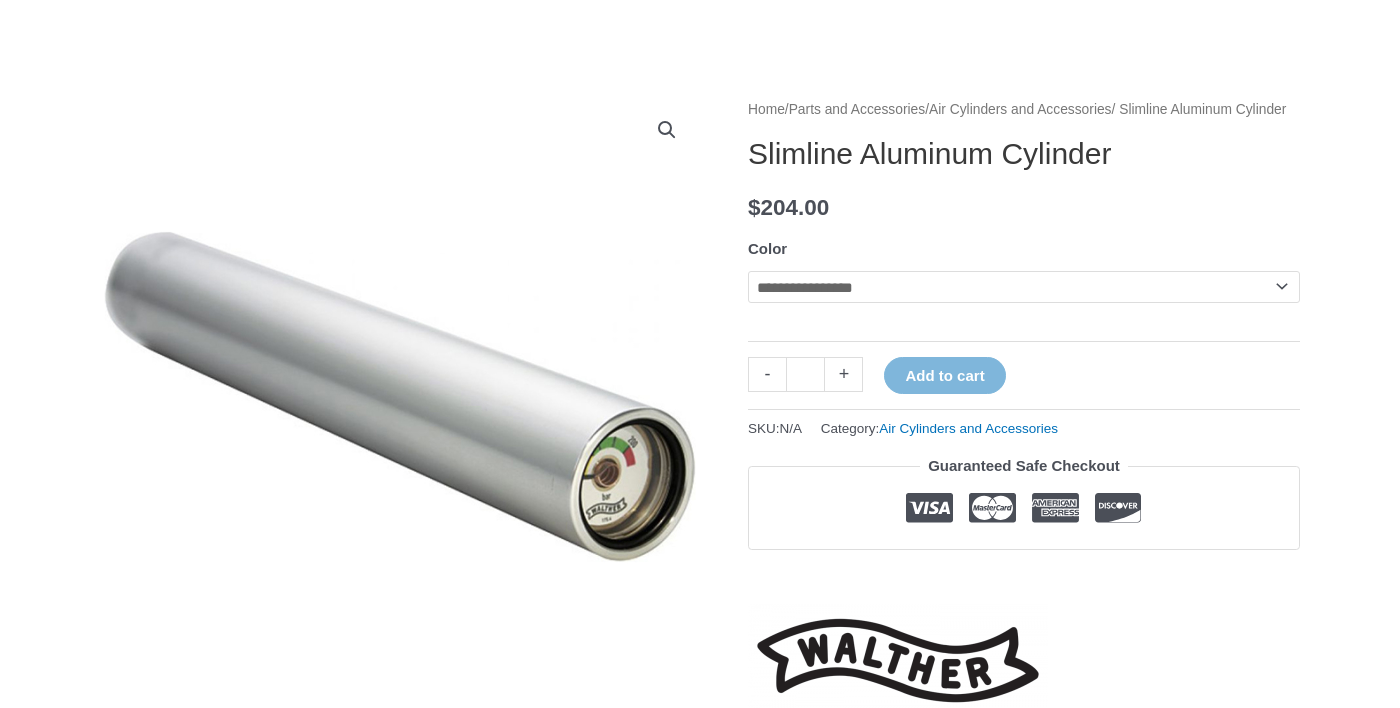 click on "**********" 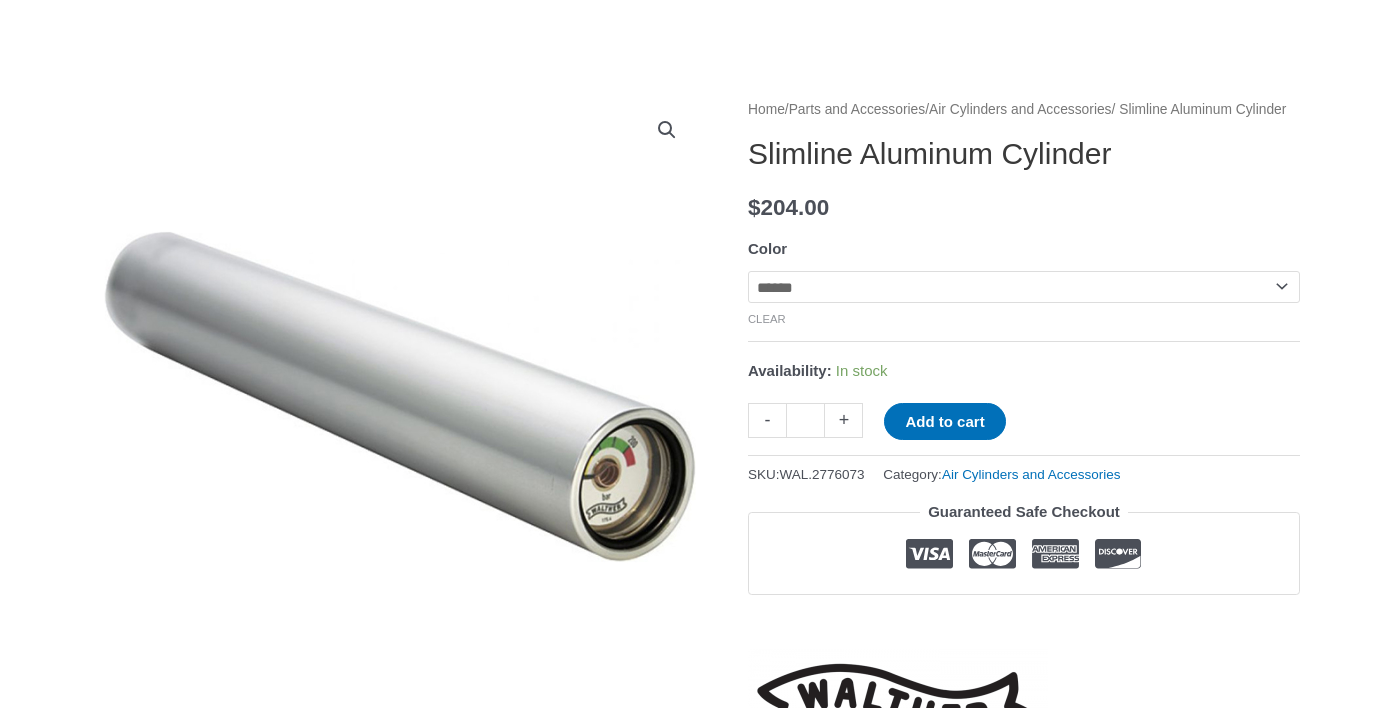 click on "**********" 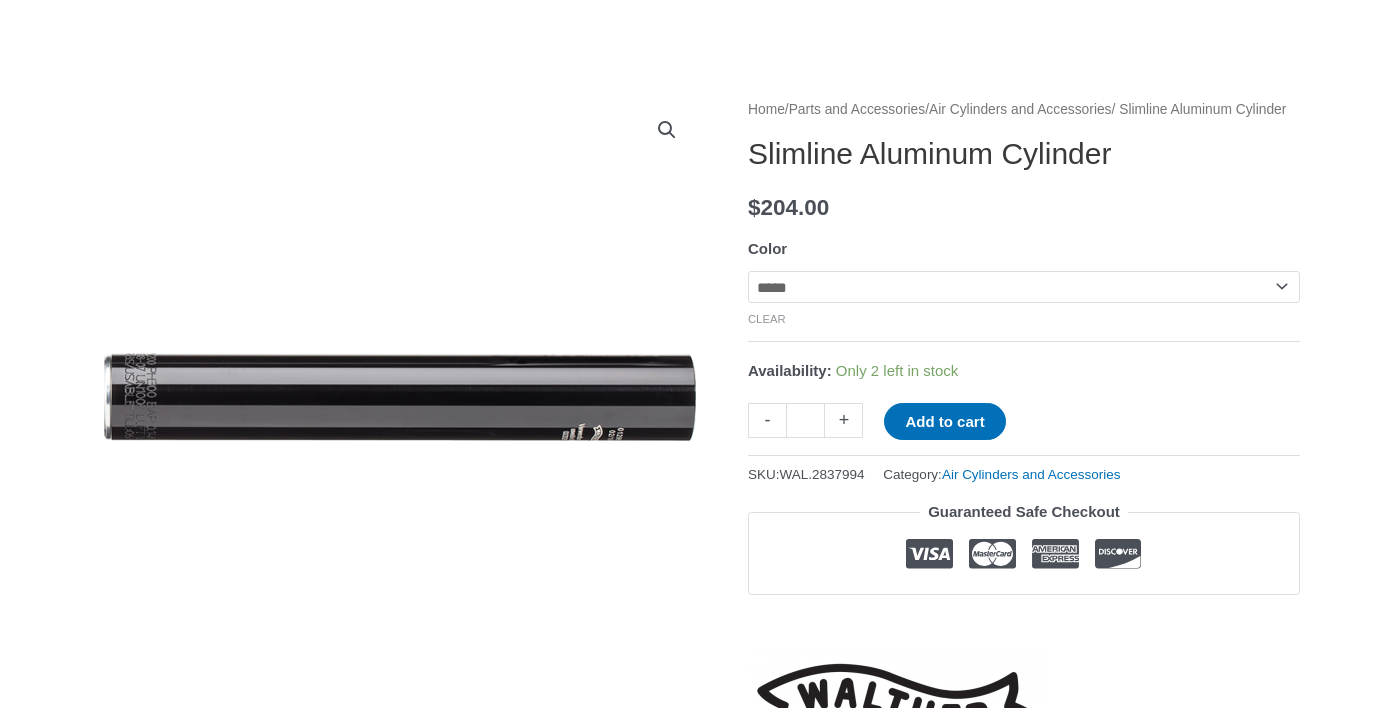 click on "**********" 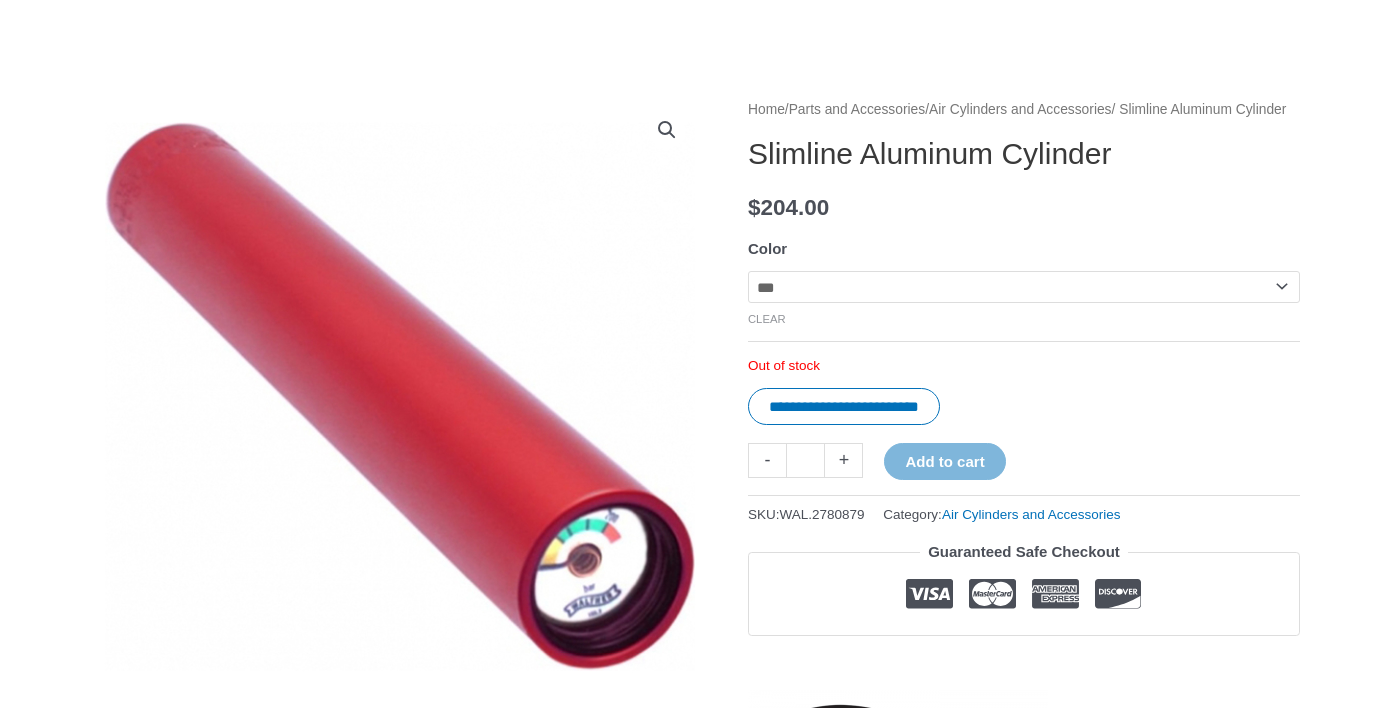 click on "**********" 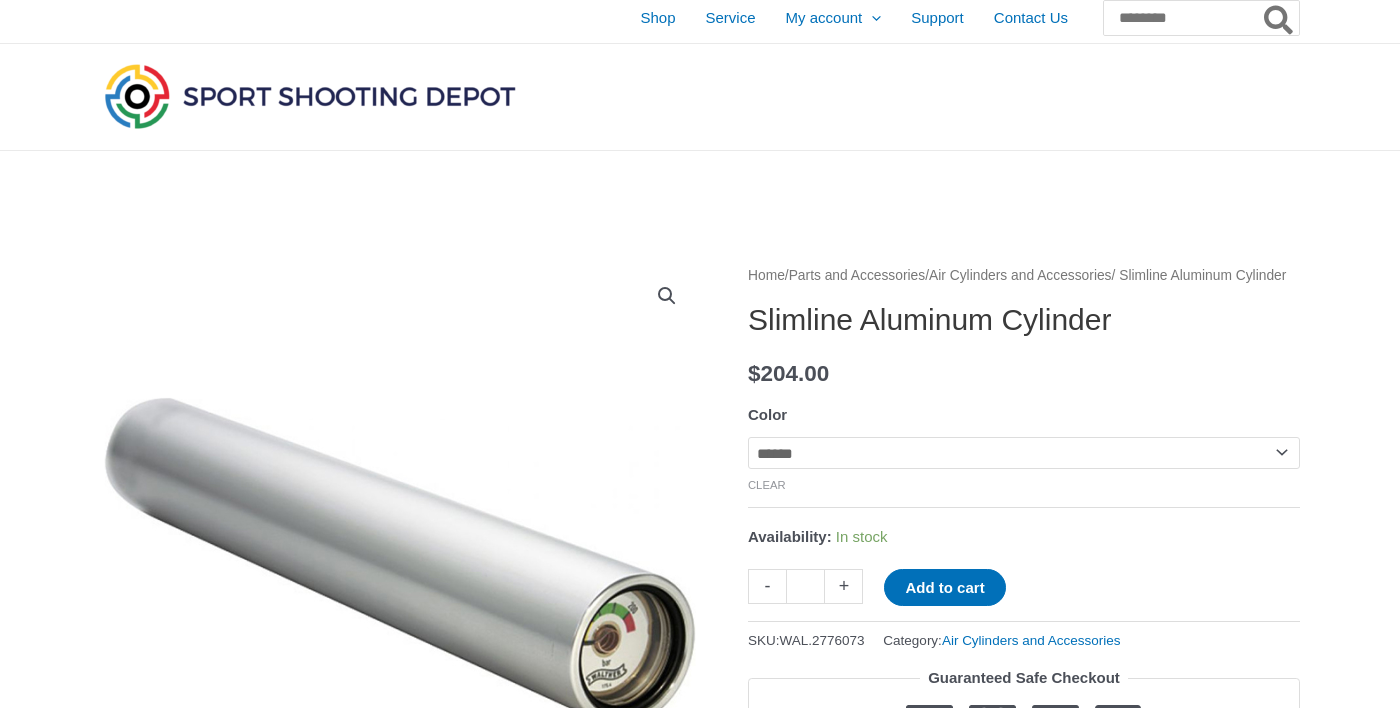 scroll, scrollTop: 0, scrollLeft: 0, axis: both 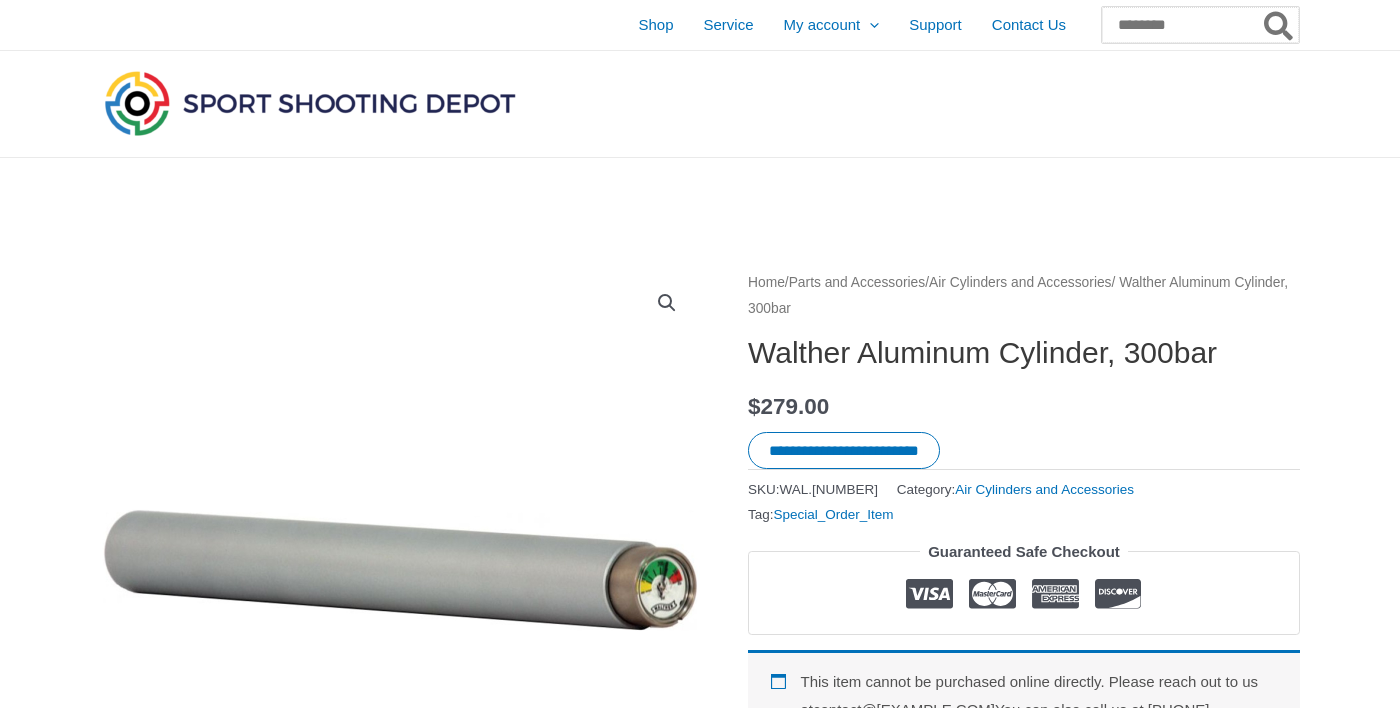 click on "Search for:" at bounding box center [1200, 25] 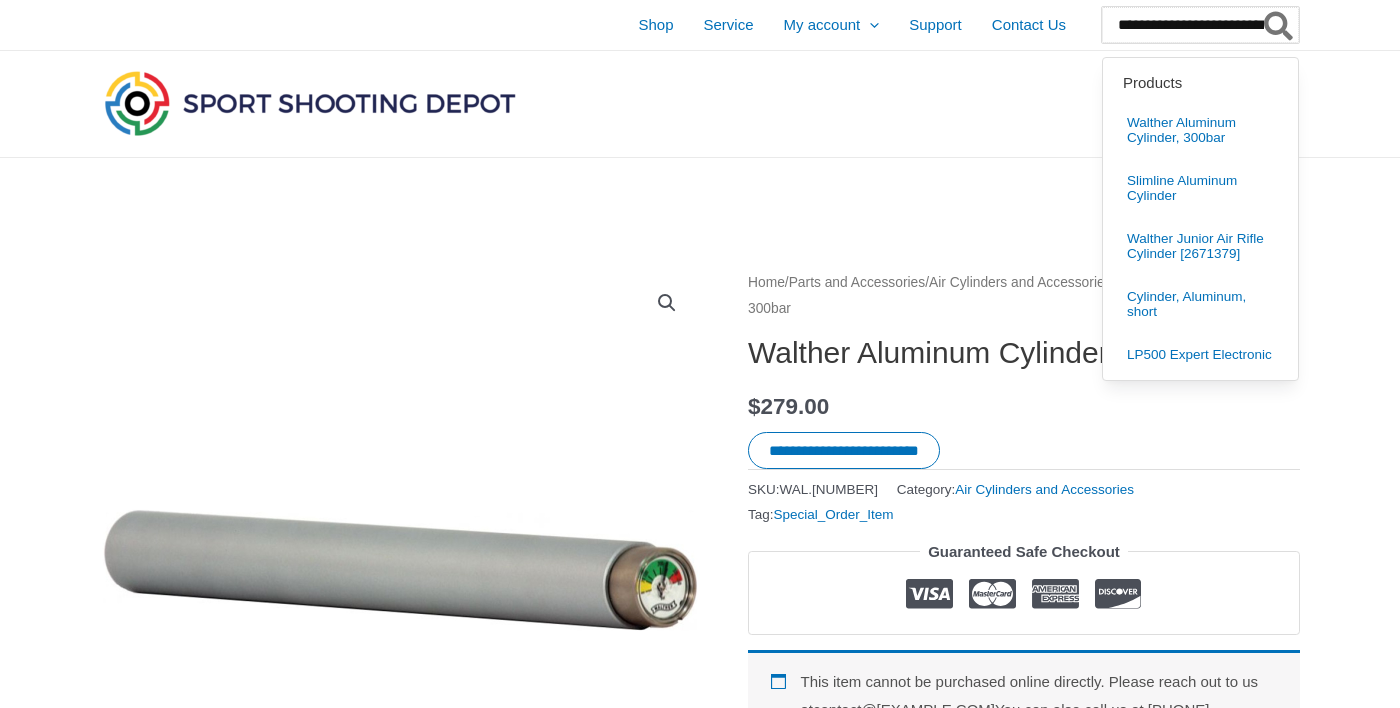 type on "**********" 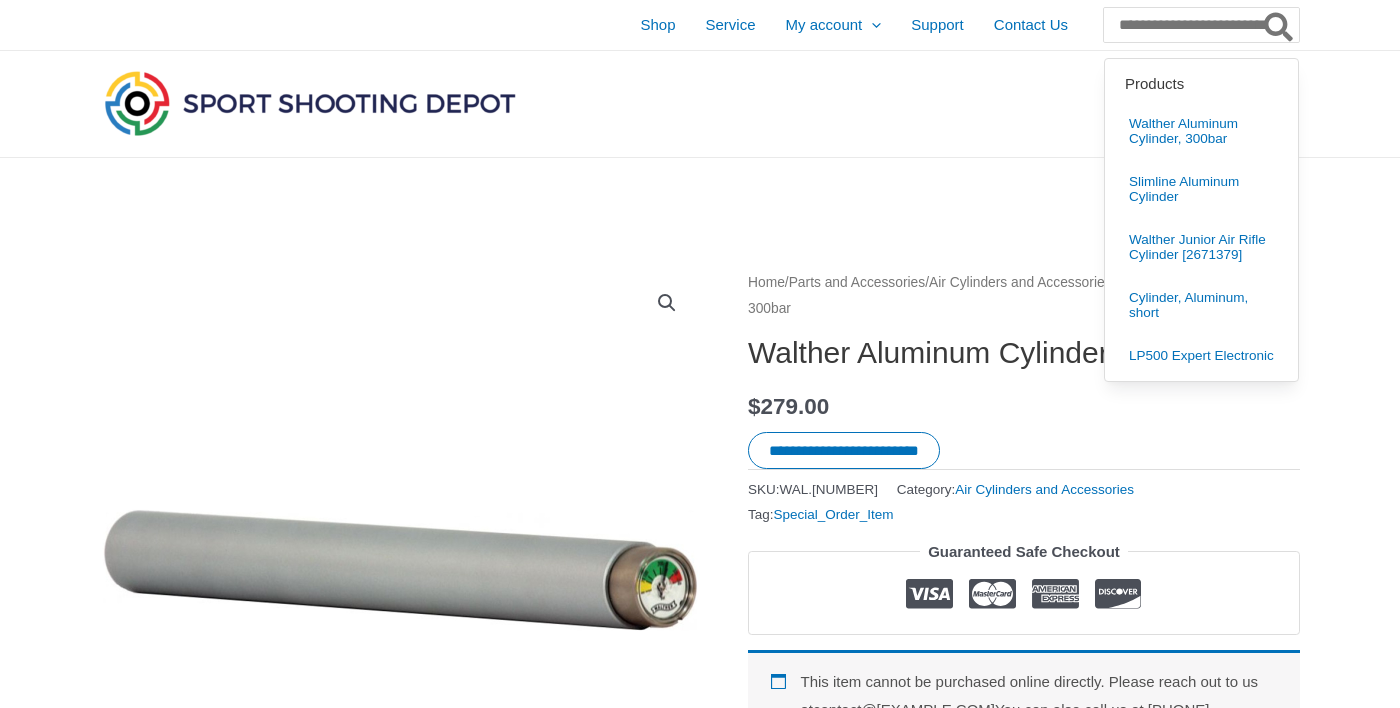 click on "**********" at bounding box center (700, 1648) 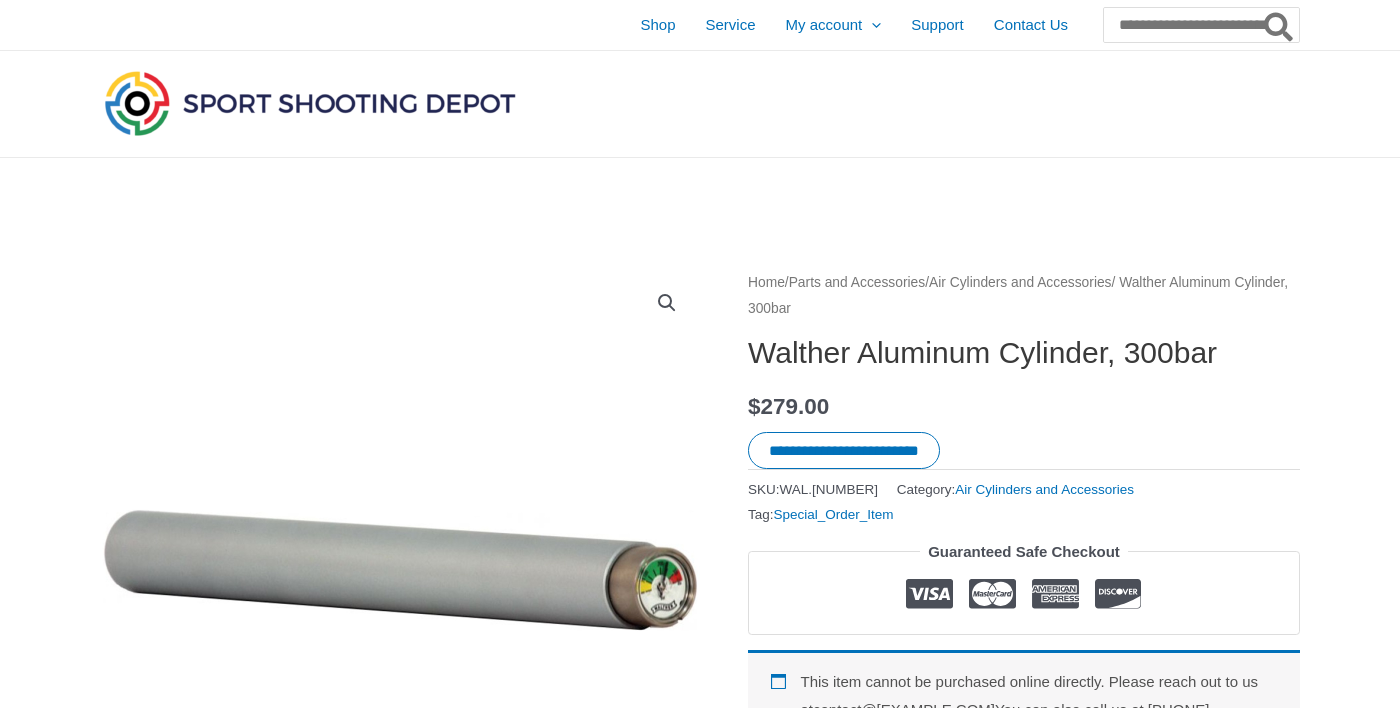 click 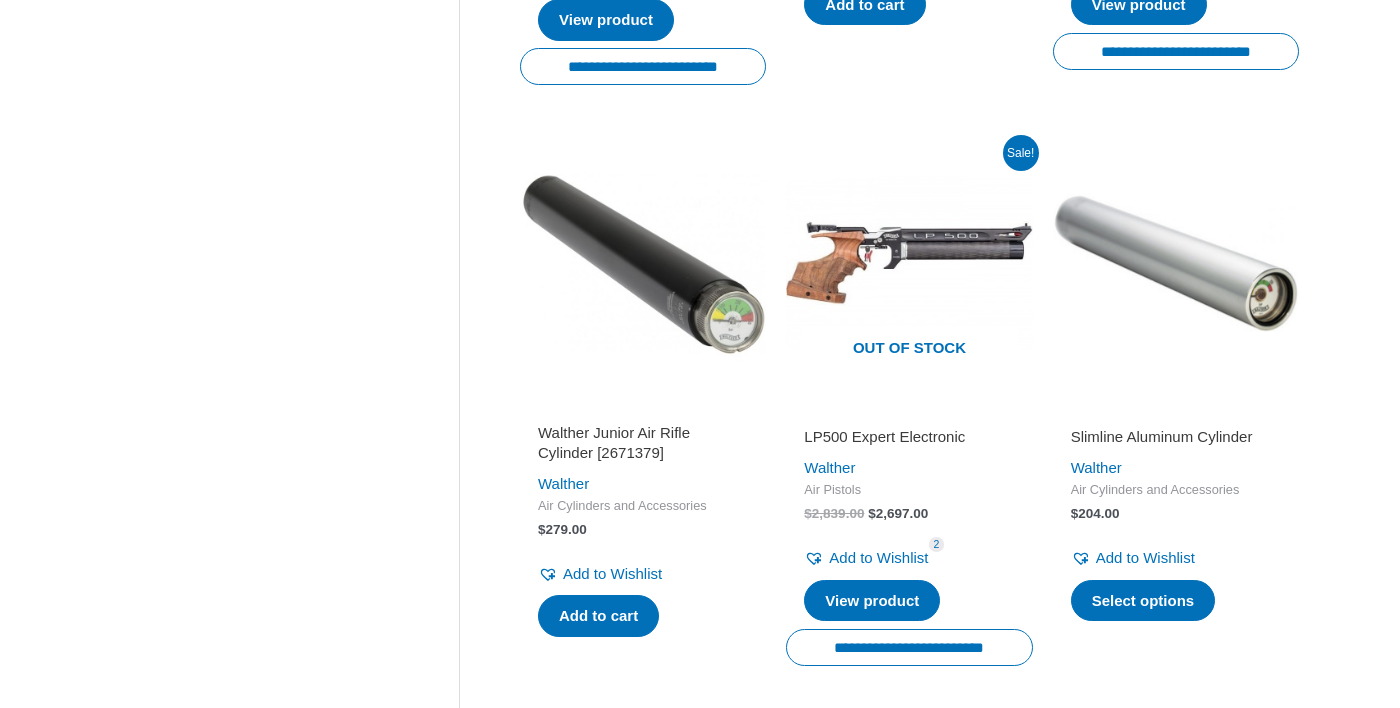 scroll, scrollTop: 1472, scrollLeft: 0, axis: vertical 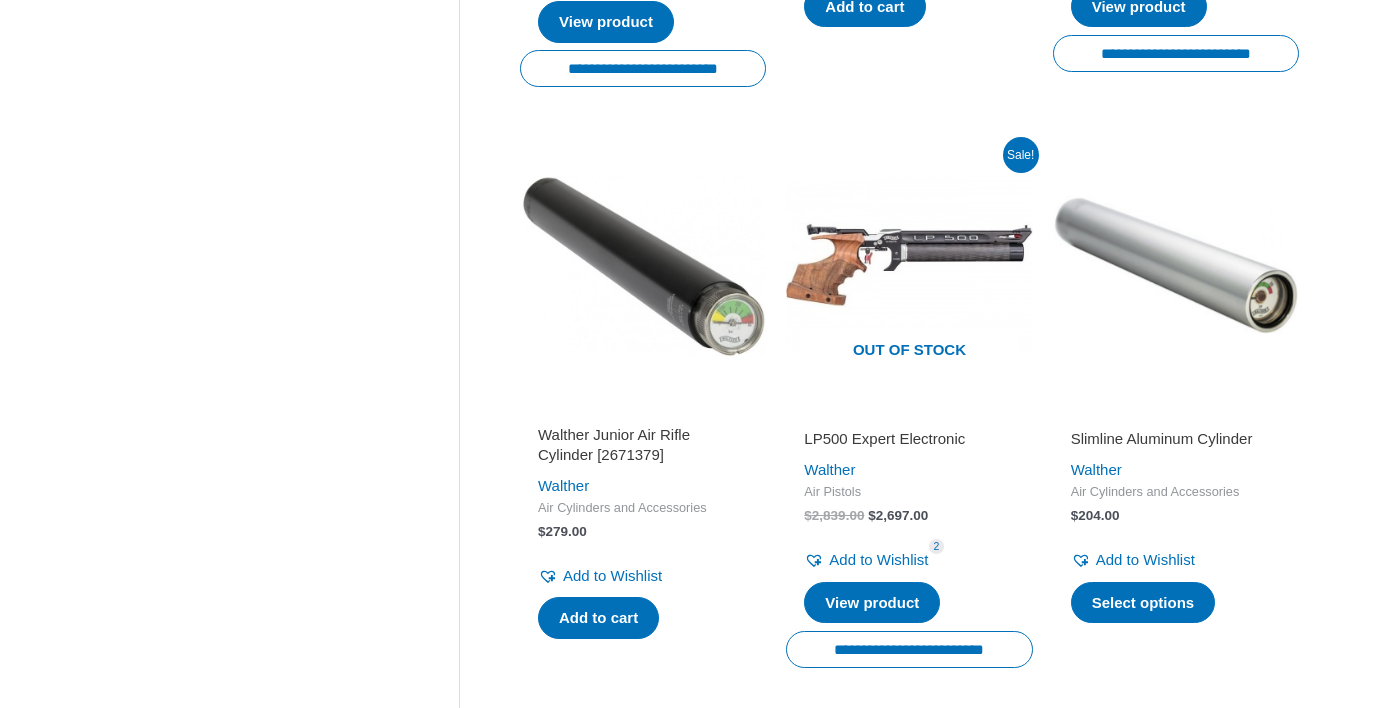 click on "Walther Junior Air Rifle Cylinder [2671379]" at bounding box center (643, 444) 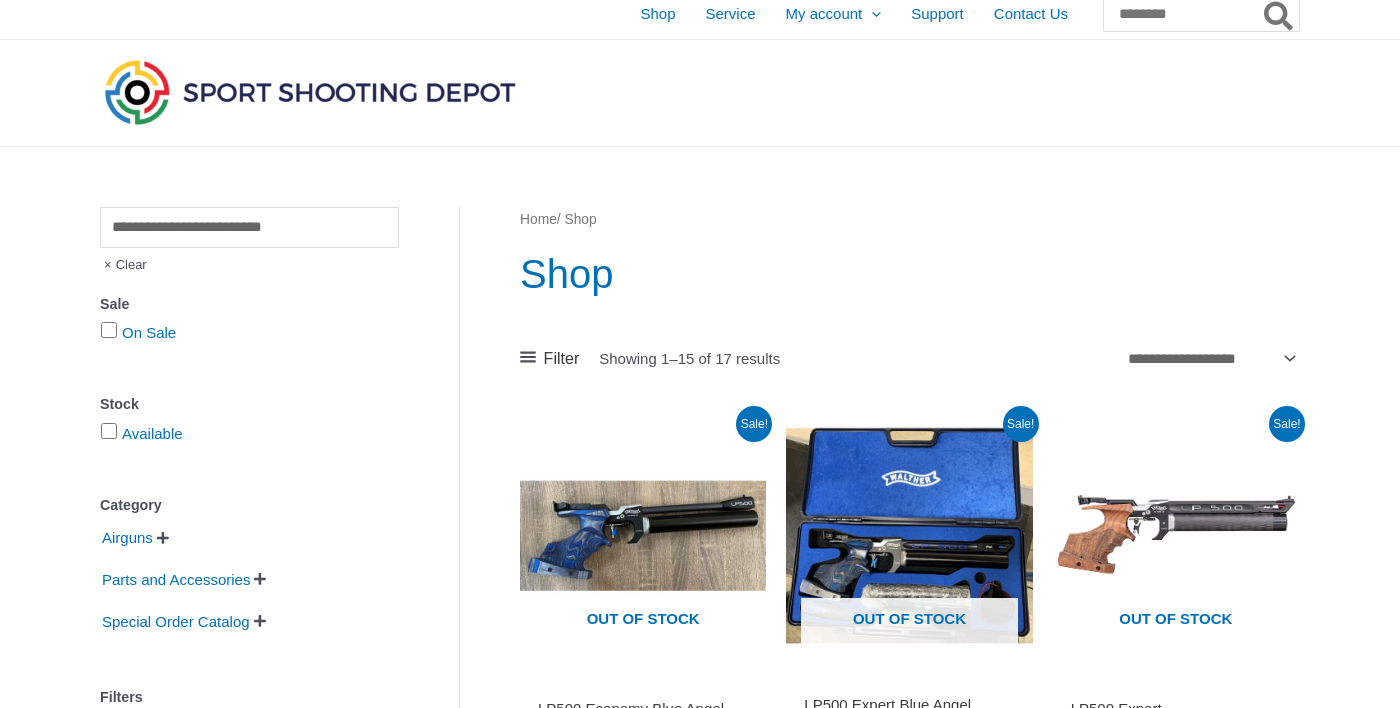 scroll, scrollTop: 0, scrollLeft: 0, axis: both 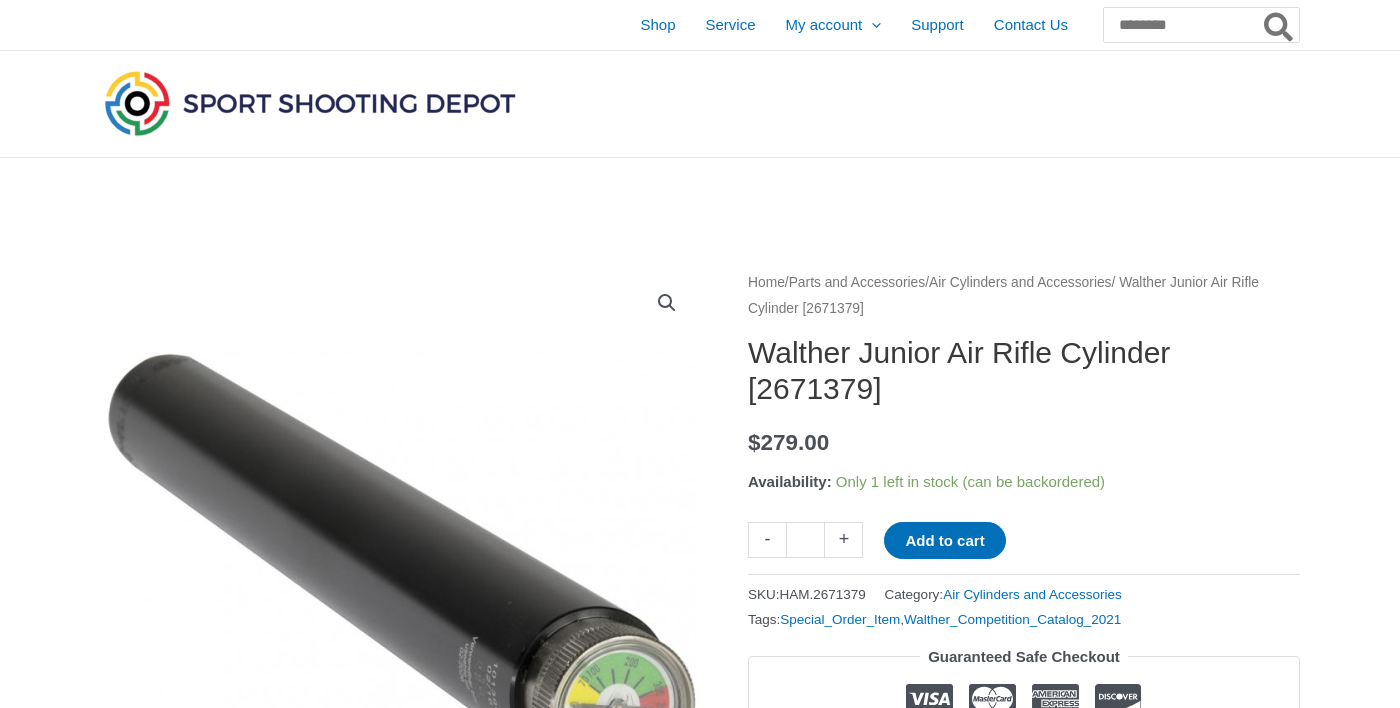 click at bounding box center (575, 550) 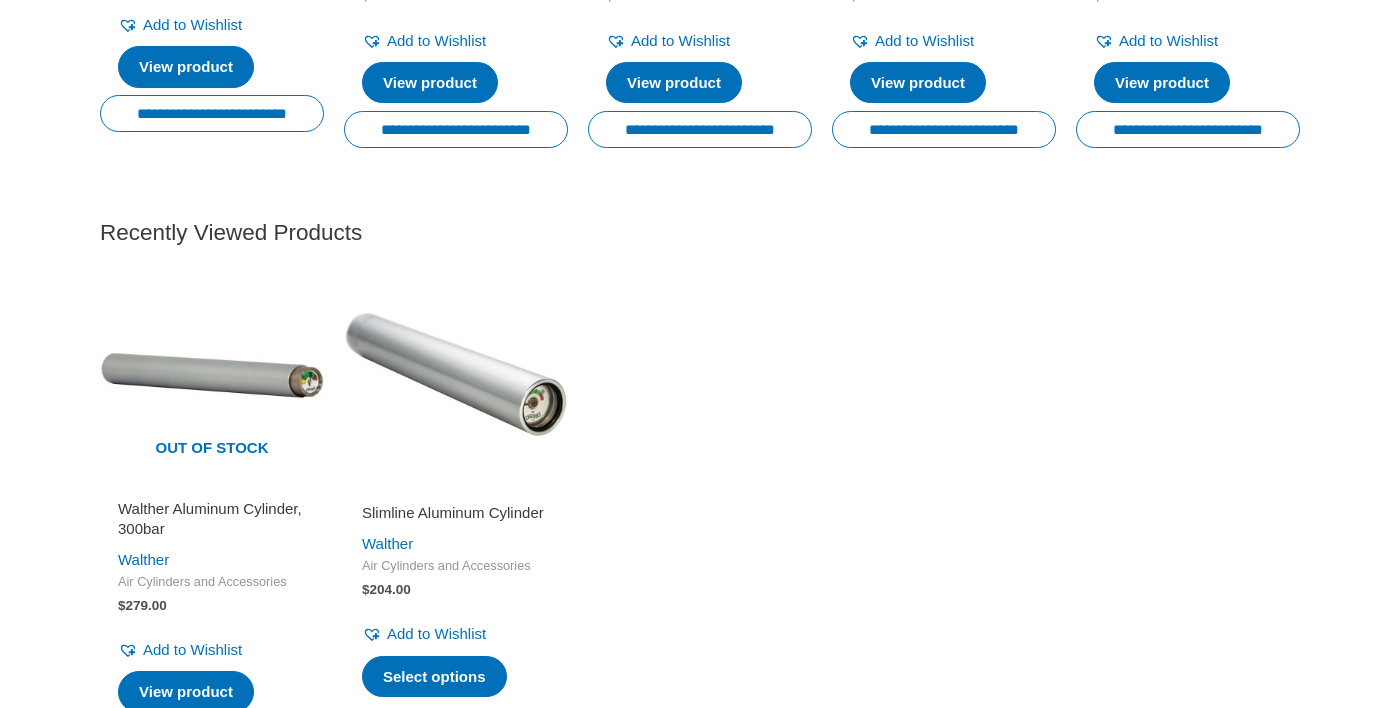 scroll, scrollTop: 2307, scrollLeft: 0, axis: vertical 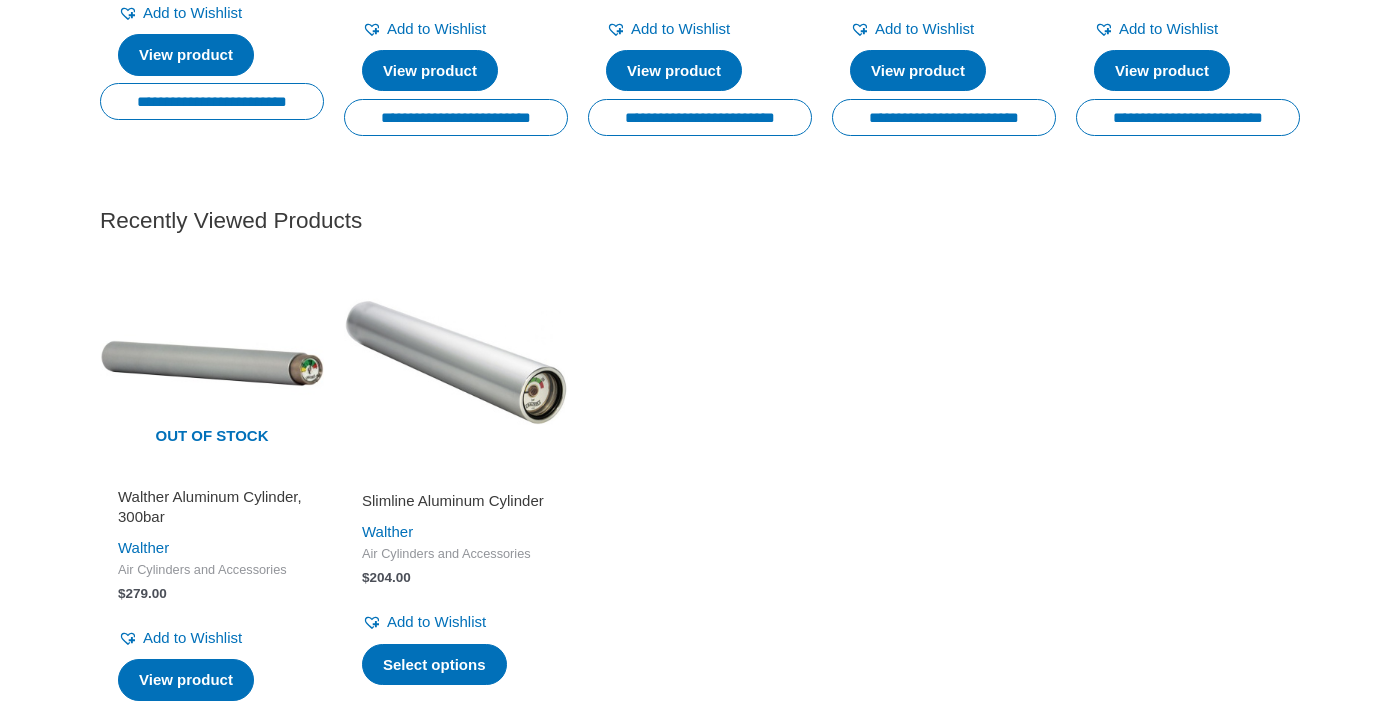 click on "Walther Aluminum Cylinder, 300bar" at bounding box center (212, 506) 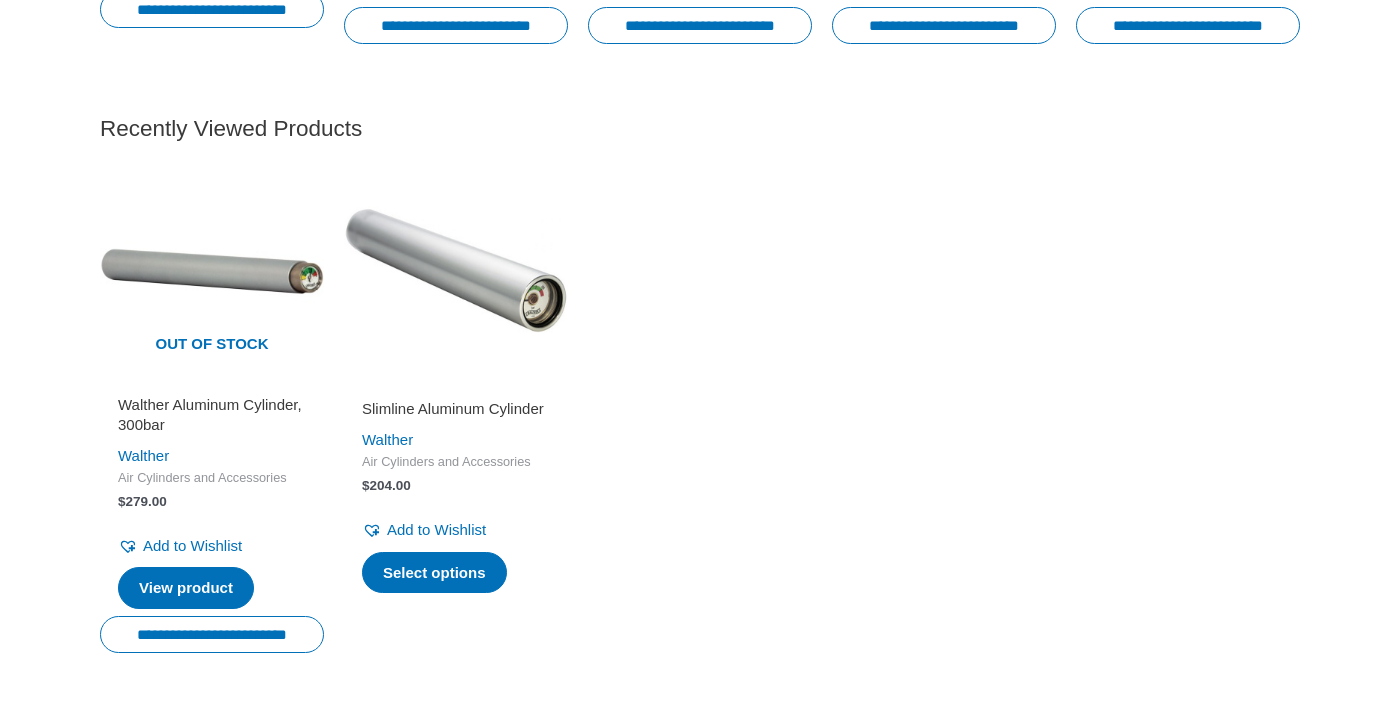 scroll, scrollTop: 2403, scrollLeft: 0, axis: vertical 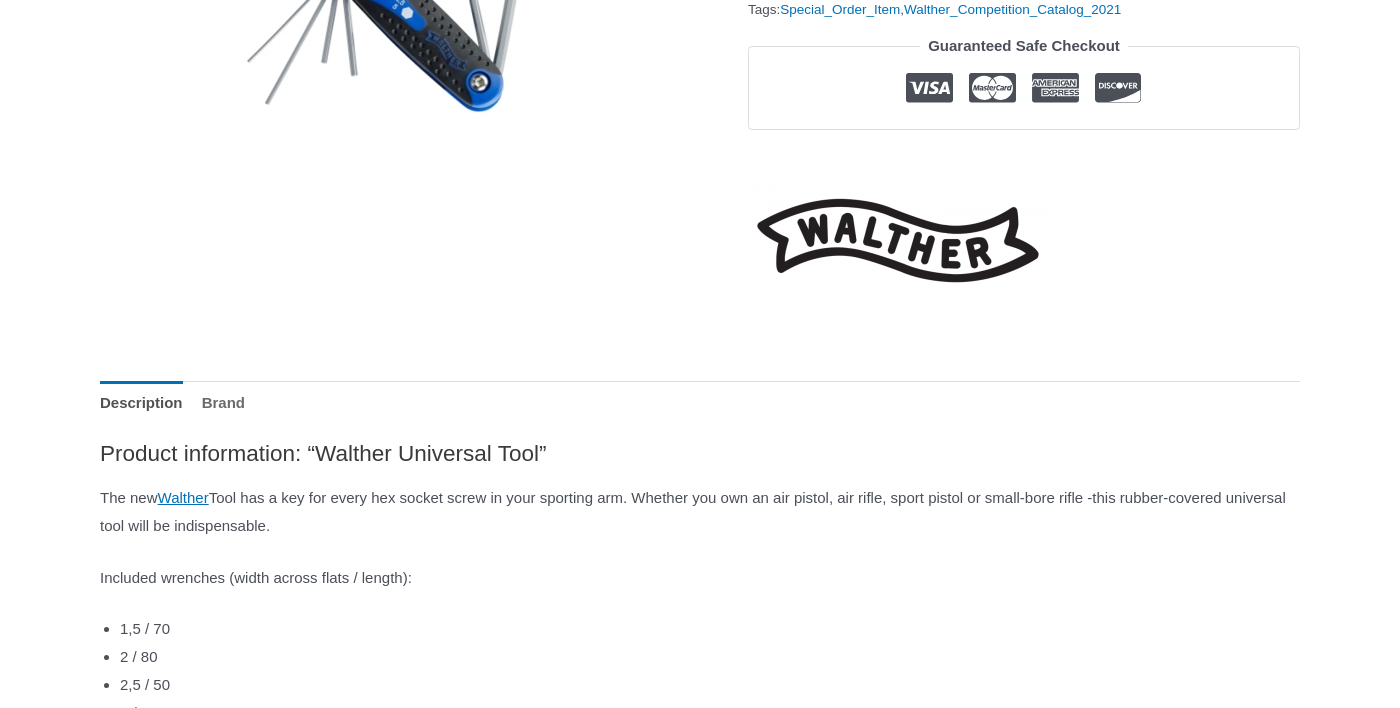 click on "Brand" at bounding box center (223, 402) 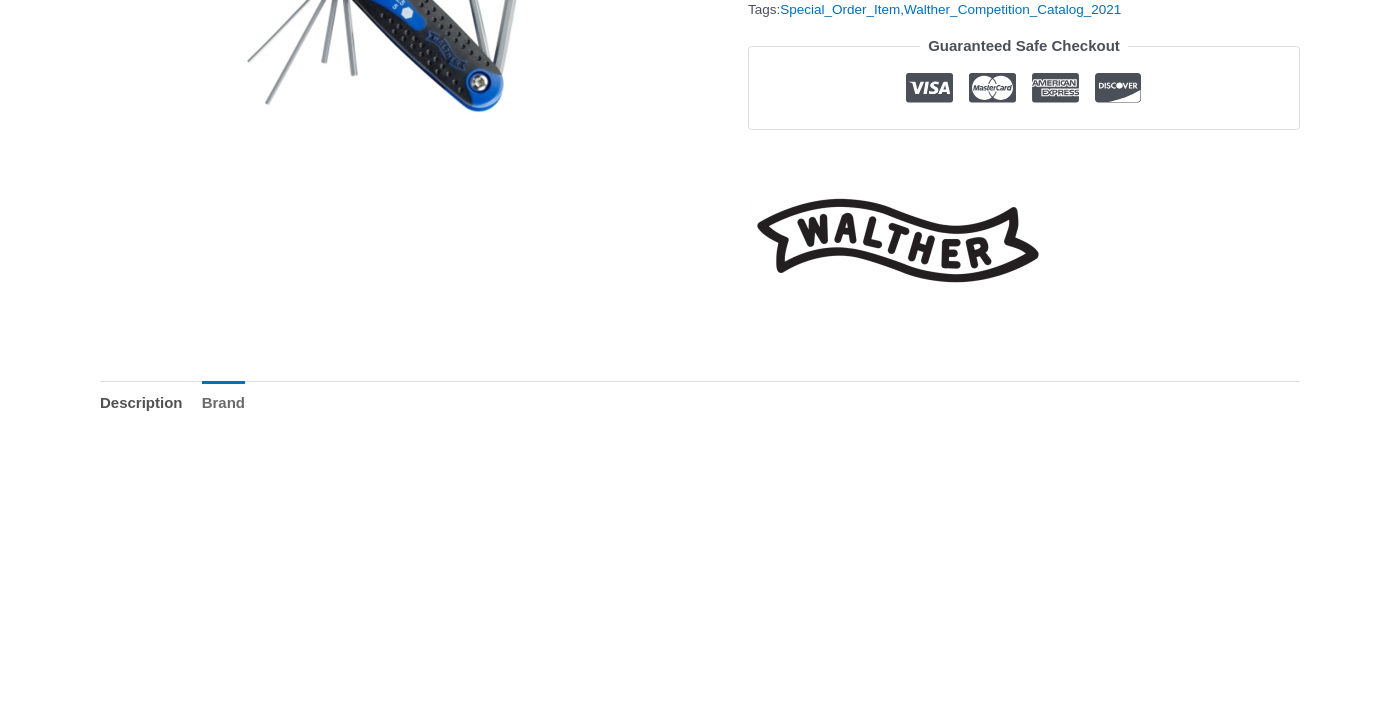 scroll, scrollTop: 559, scrollLeft: 0, axis: vertical 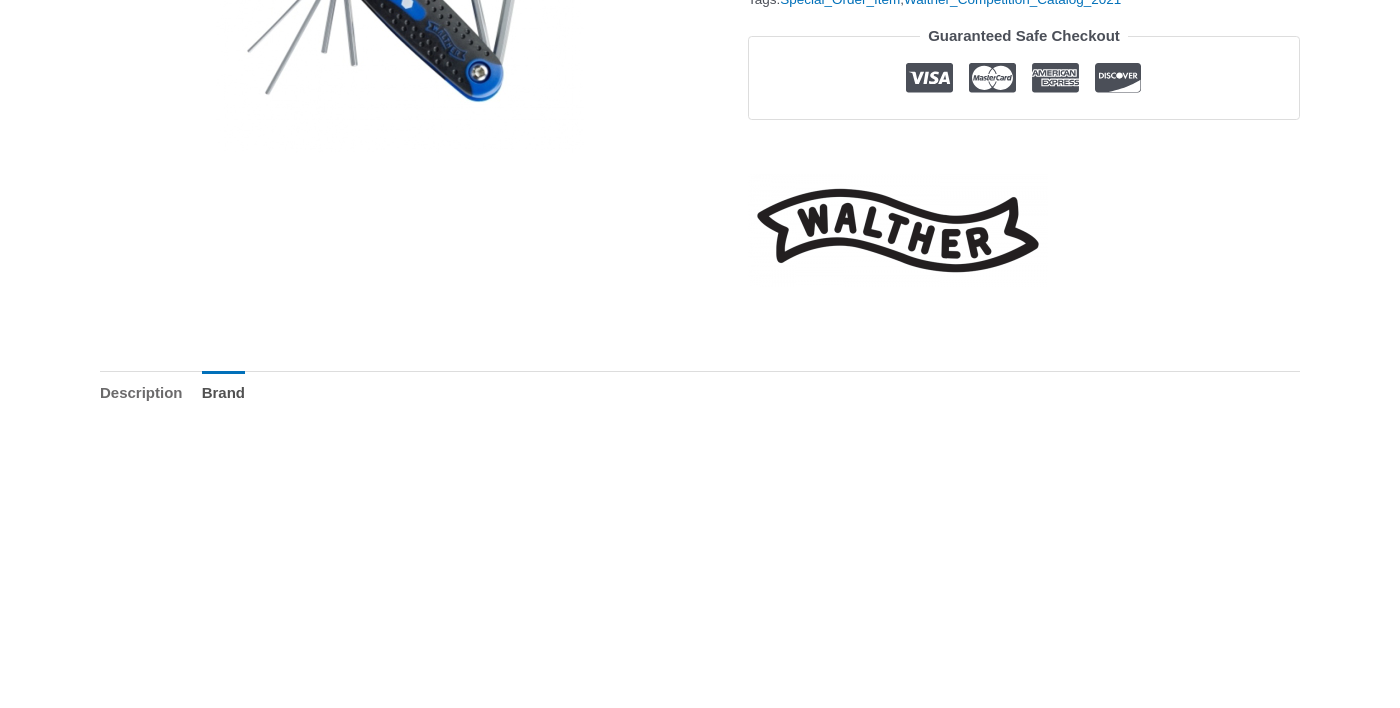 click on "Description" at bounding box center (141, 392) 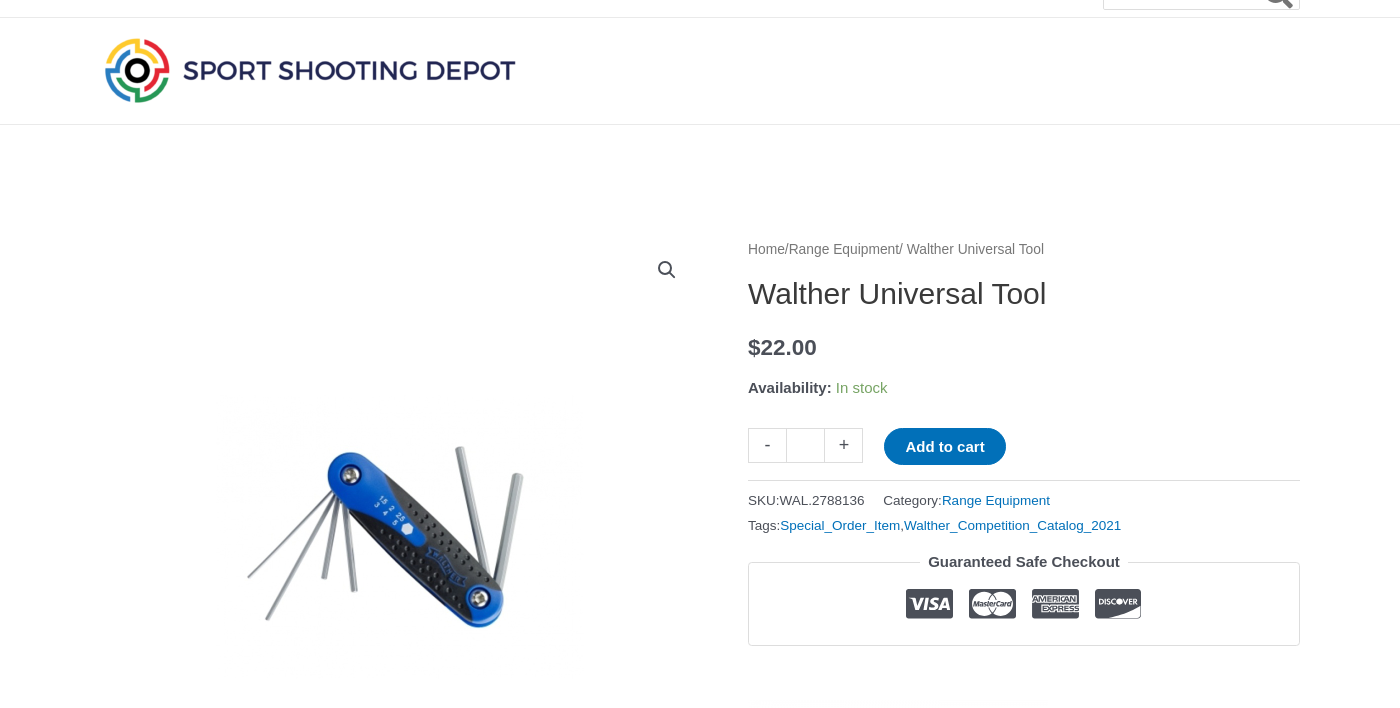 scroll, scrollTop: 0, scrollLeft: 0, axis: both 